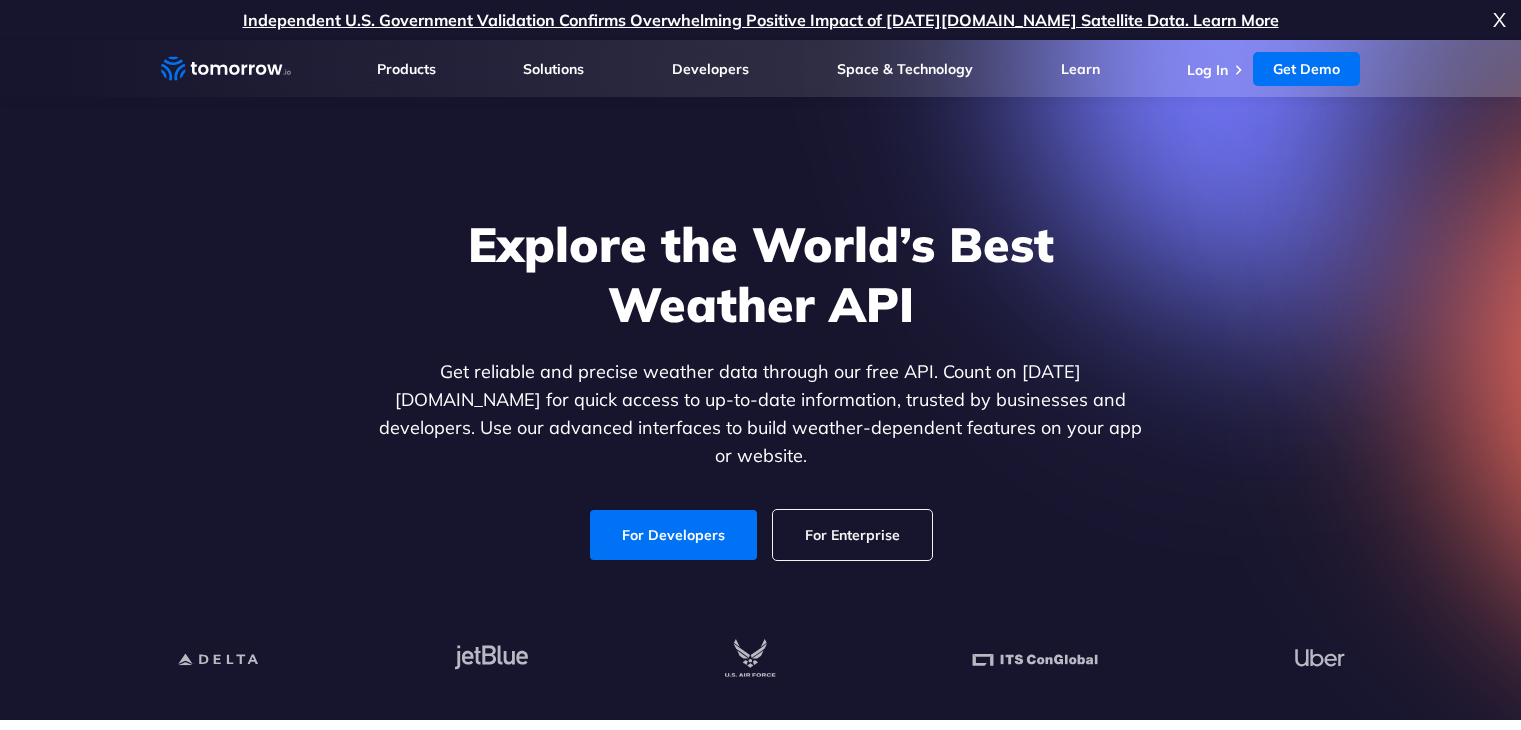 scroll, scrollTop: 300, scrollLeft: 0, axis: vertical 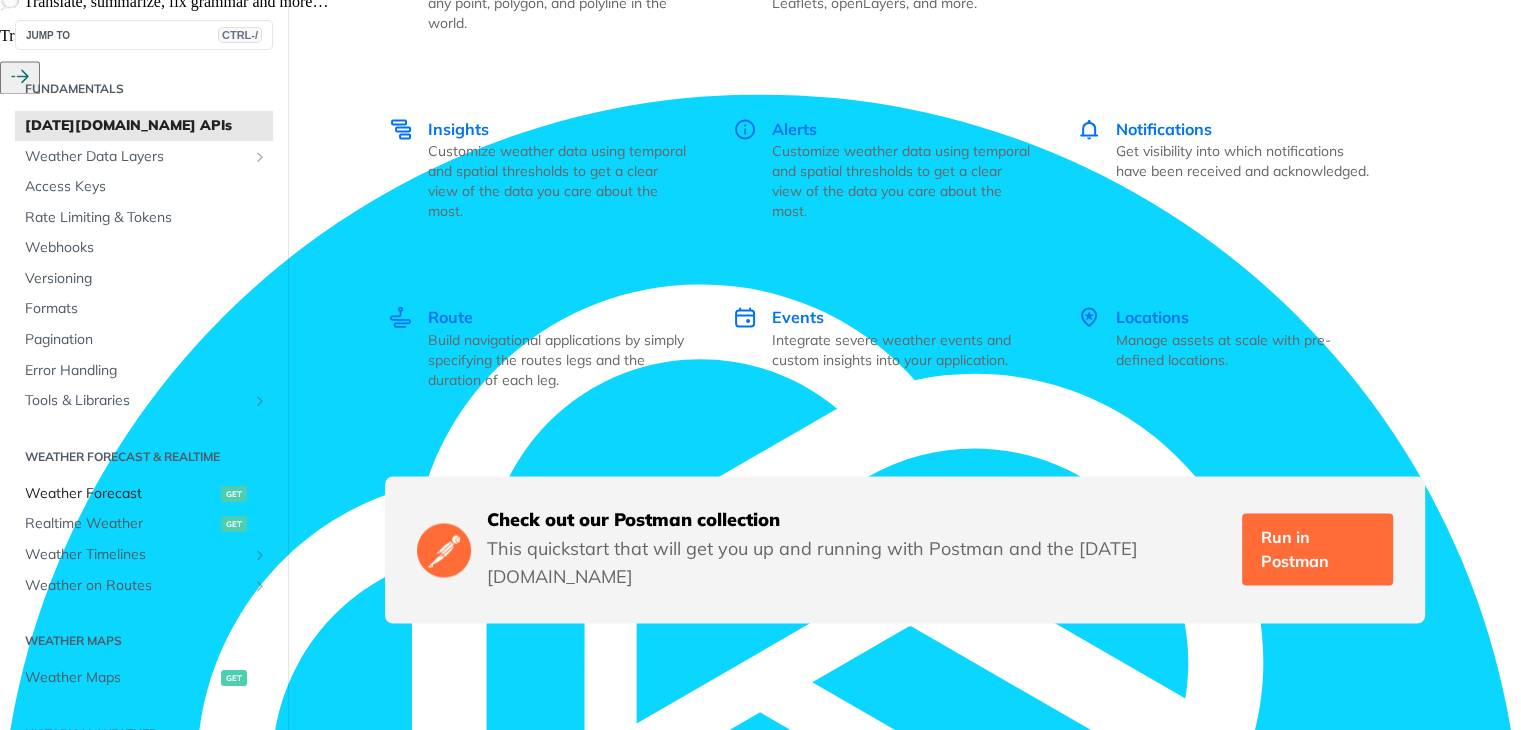click on "Weather Forecast" at bounding box center (120, 494) 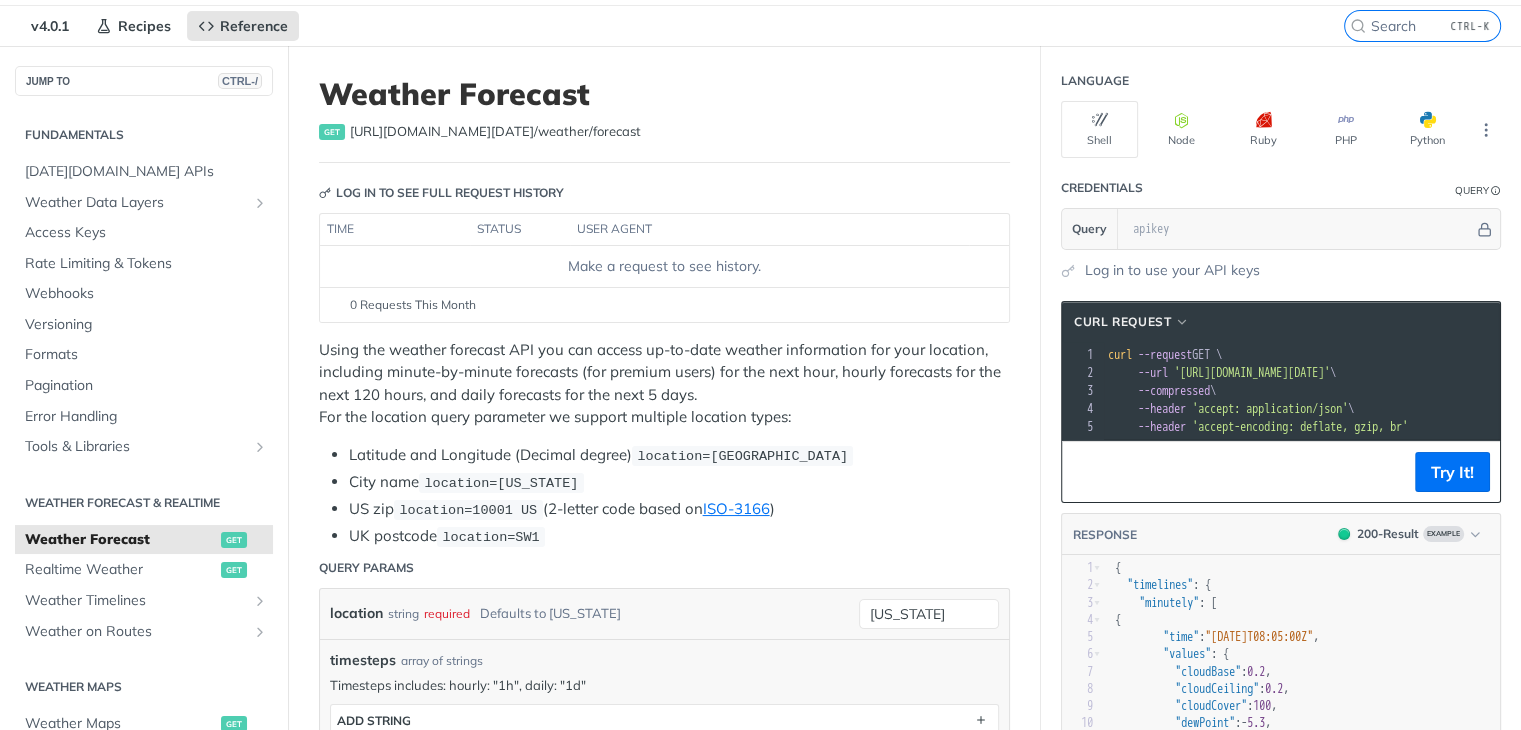 scroll, scrollTop: 0, scrollLeft: 0, axis: both 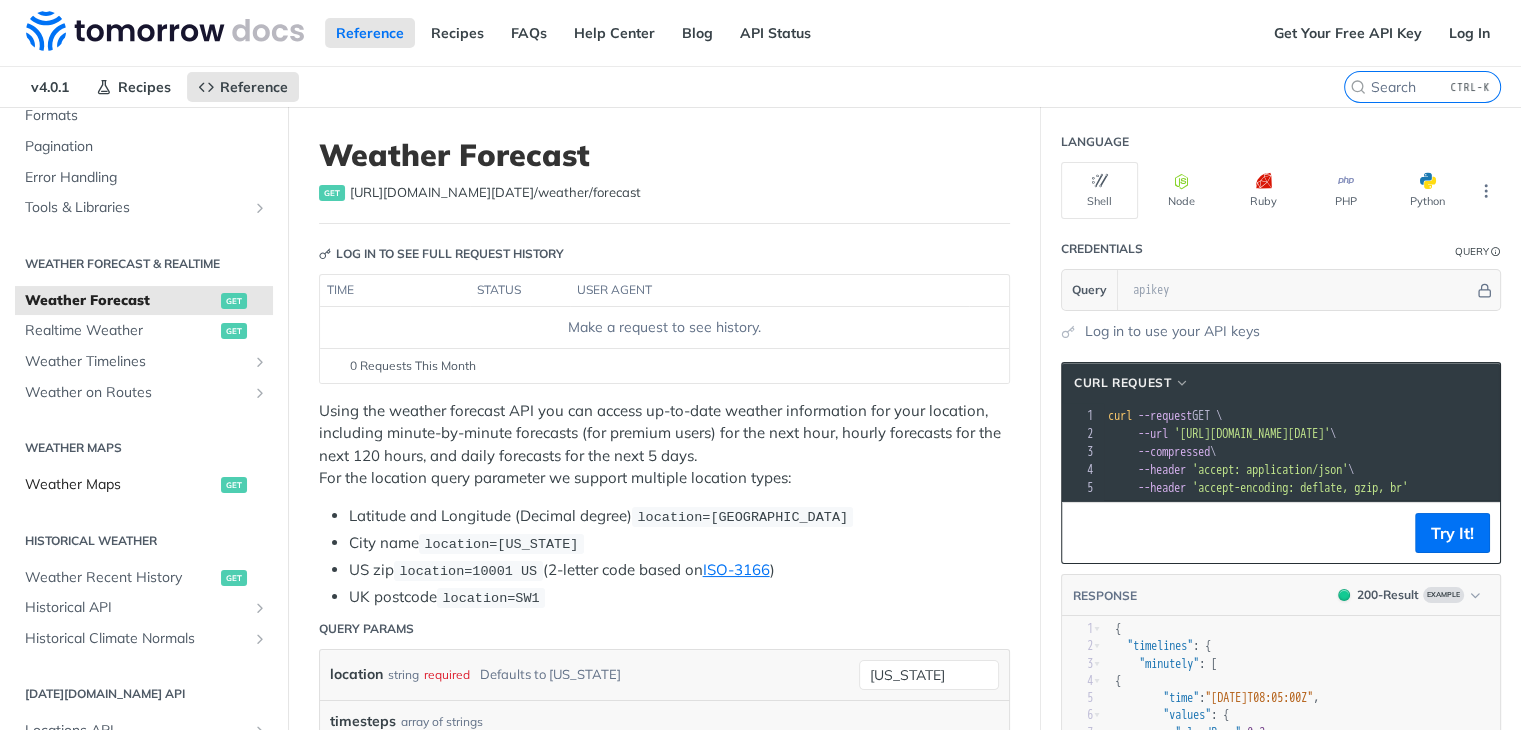 click on "Weather Maps" at bounding box center [120, 485] 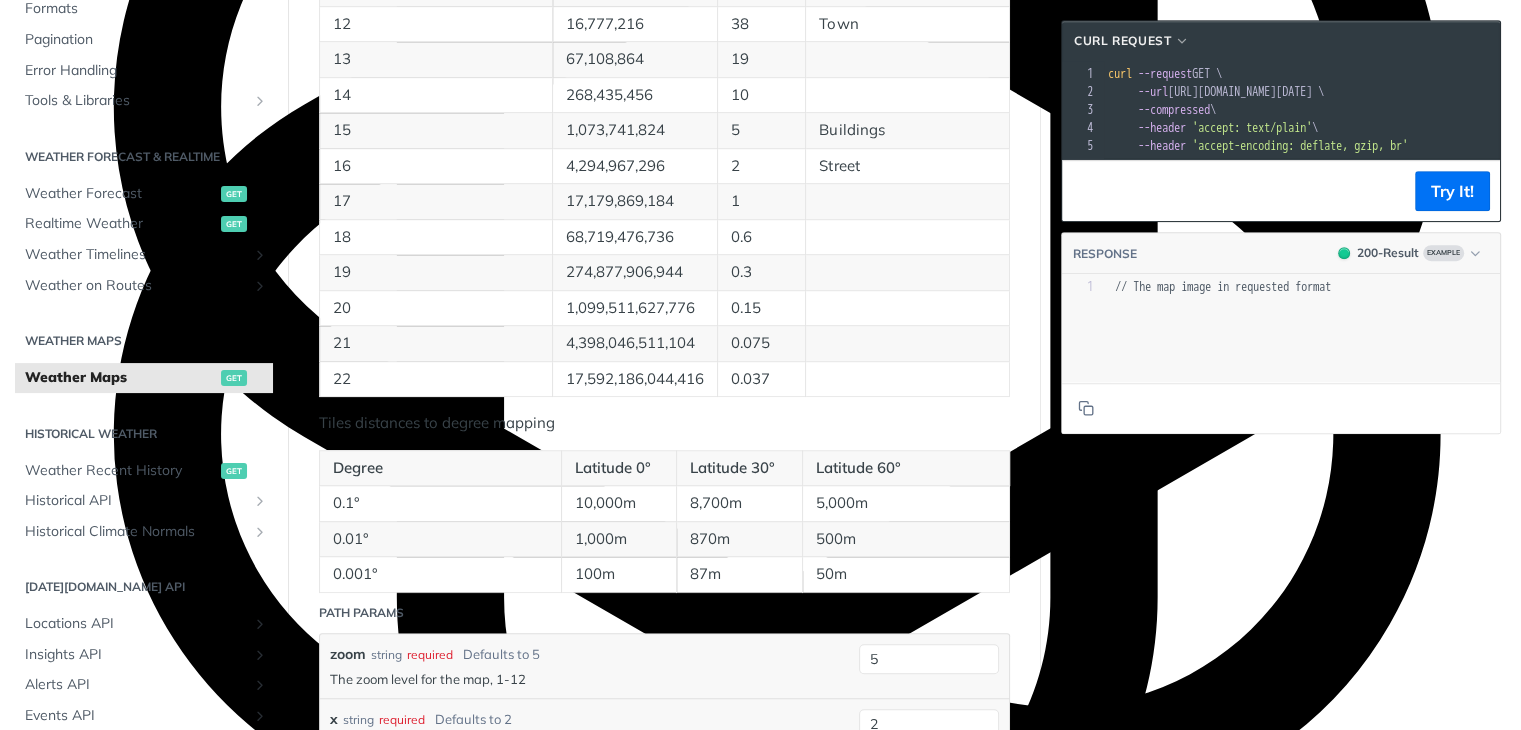 scroll, scrollTop: 1300, scrollLeft: 0, axis: vertical 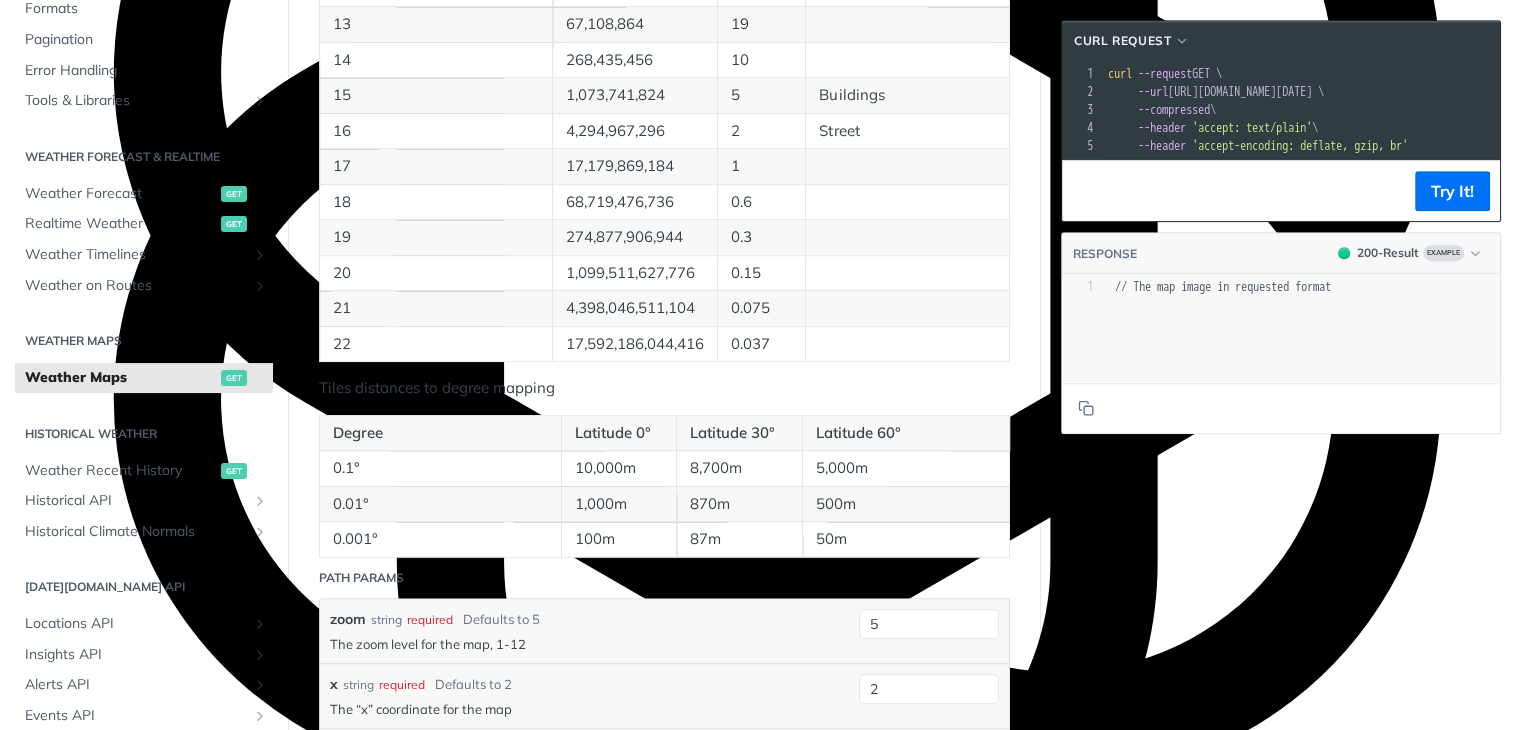 drag, startPoint x: 567, startPoint y: 240, endPoint x: 639, endPoint y: 244, distance: 72.11102 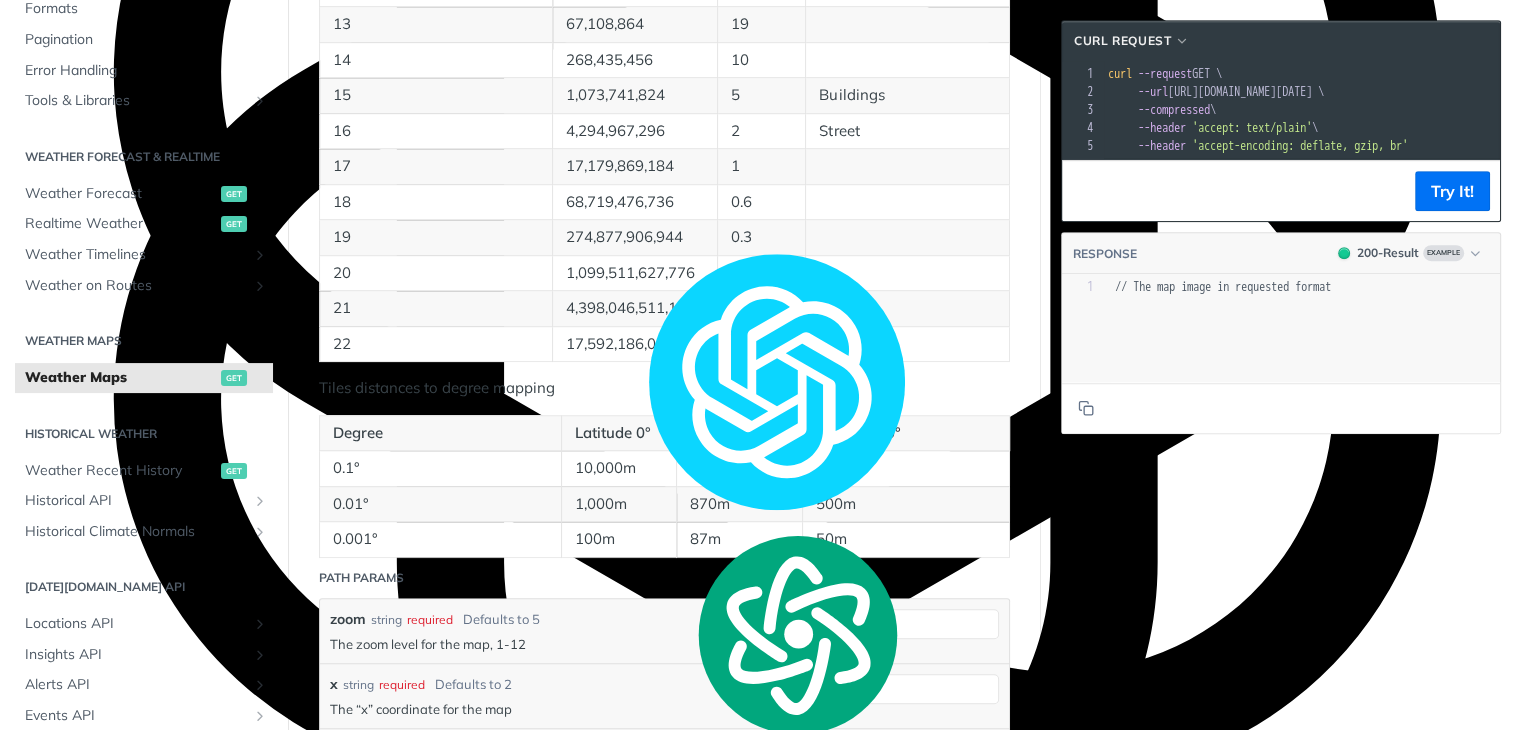 click on "76" at bounding box center (761, -47) 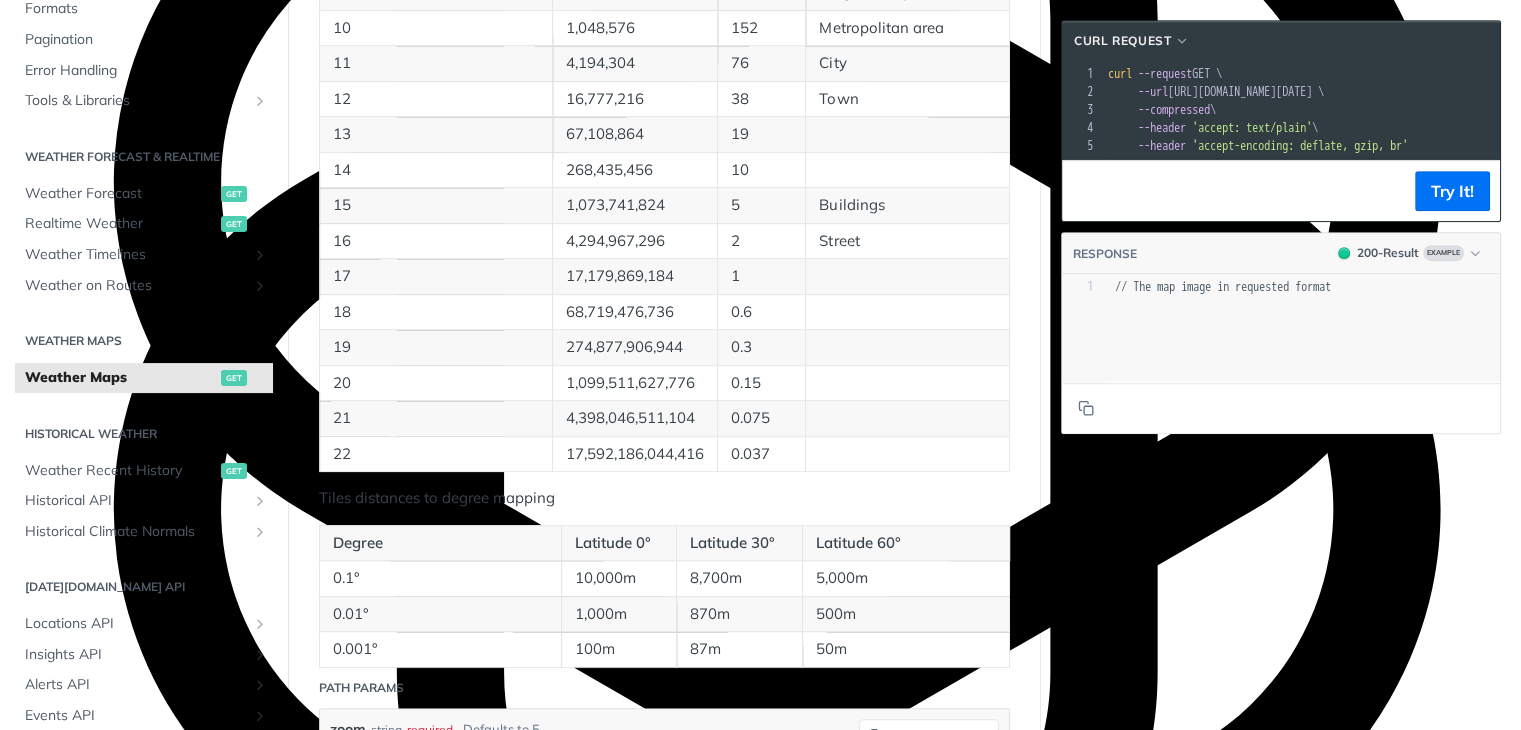 scroll, scrollTop: 1200, scrollLeft: 0, axis: vertical 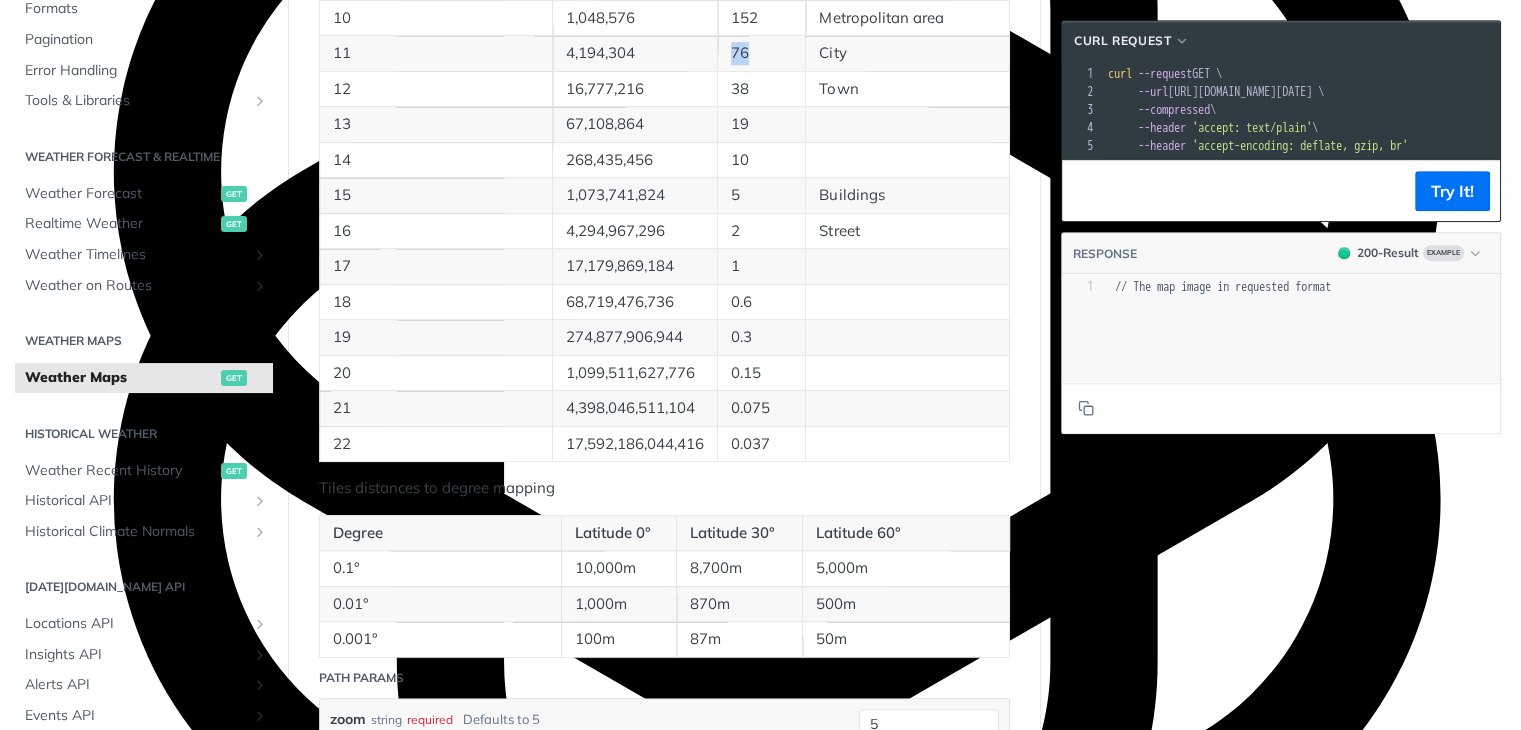 drag, startPoint x: 731, startPoint y: 340, endPoint x: 764, endPoint y: 341, distance: 33.01515 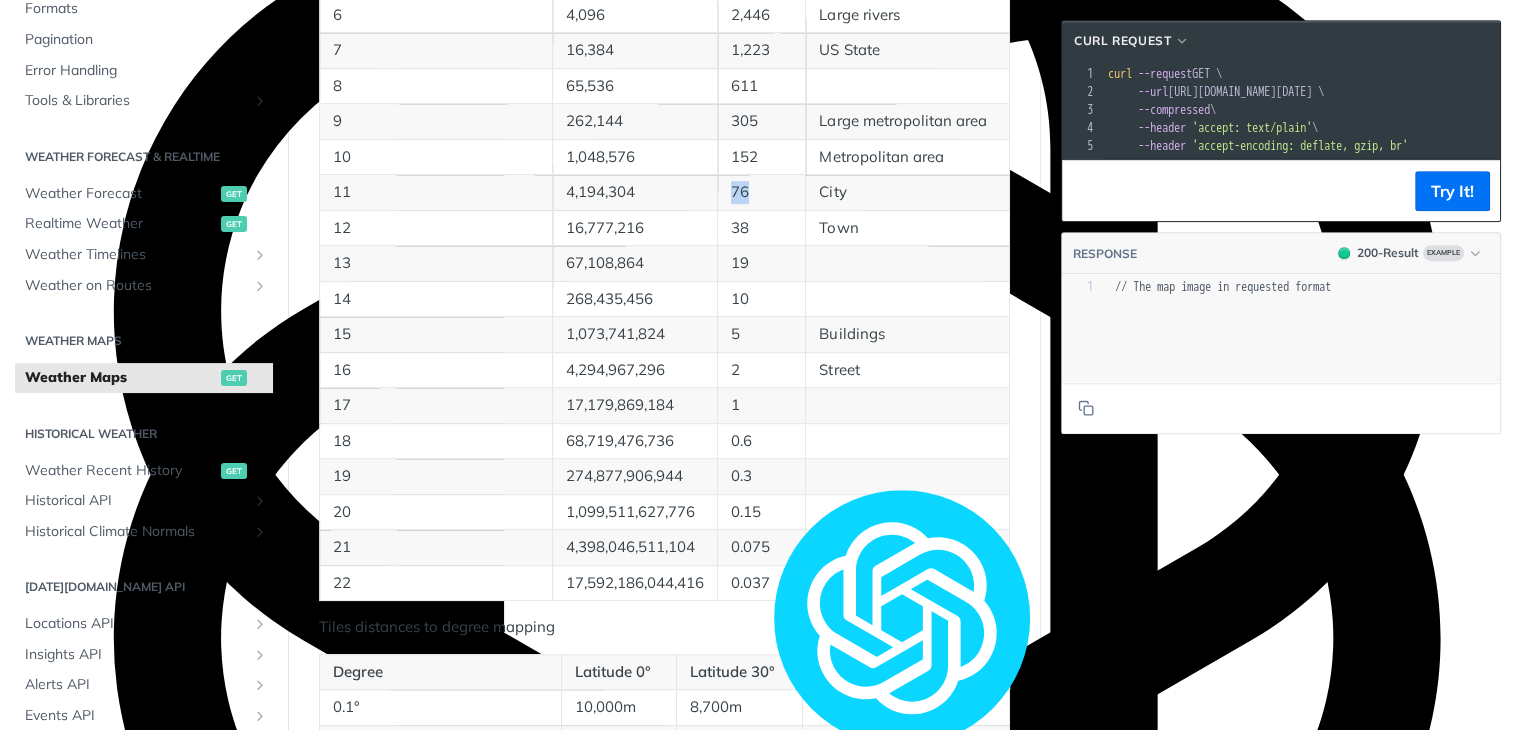 scroll, scrollTop: 1400, scrollLeft: 0, axis: vertical 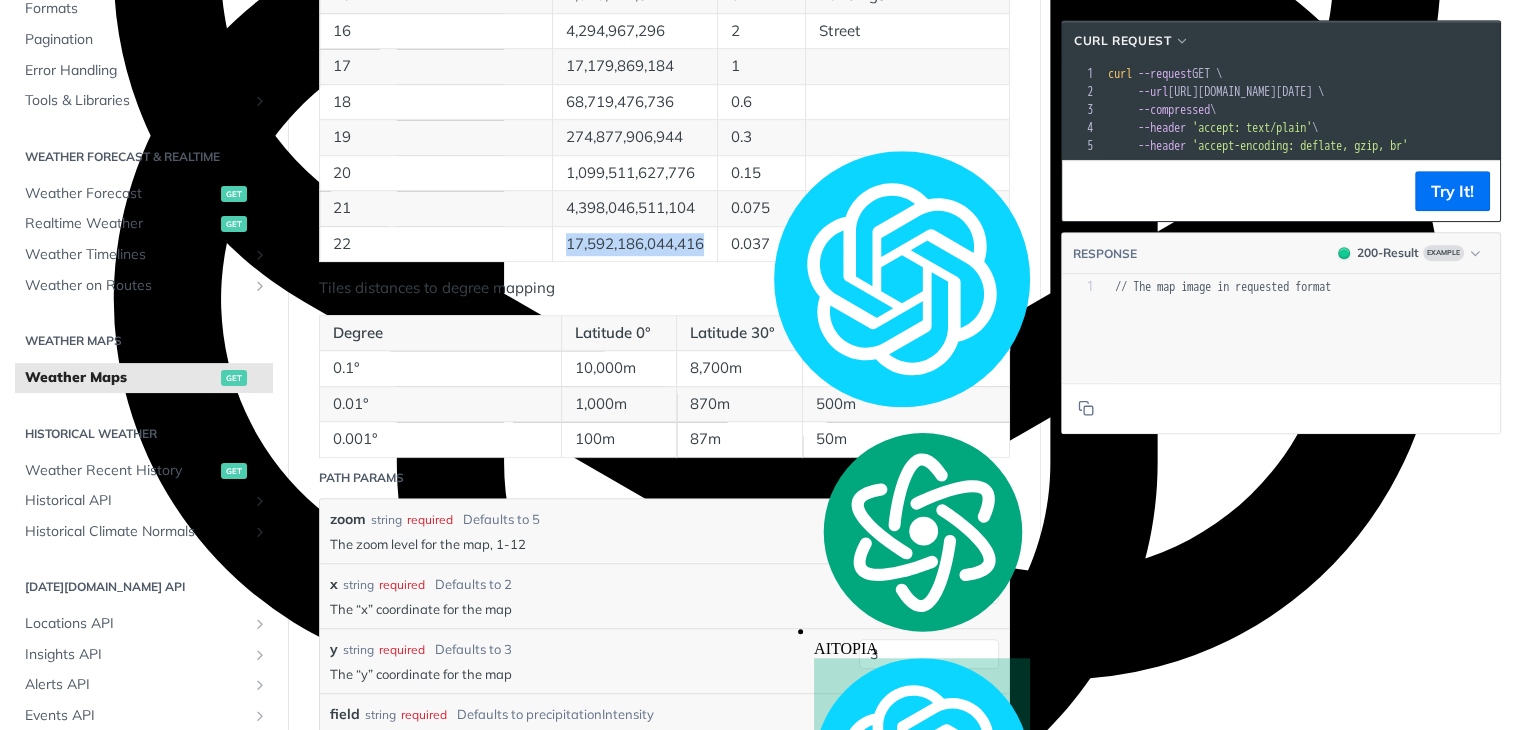 drag, startPoint x: 565, startPoint y: 529, endPoint x: 709, endPoint y: 533, distance: 144.05554 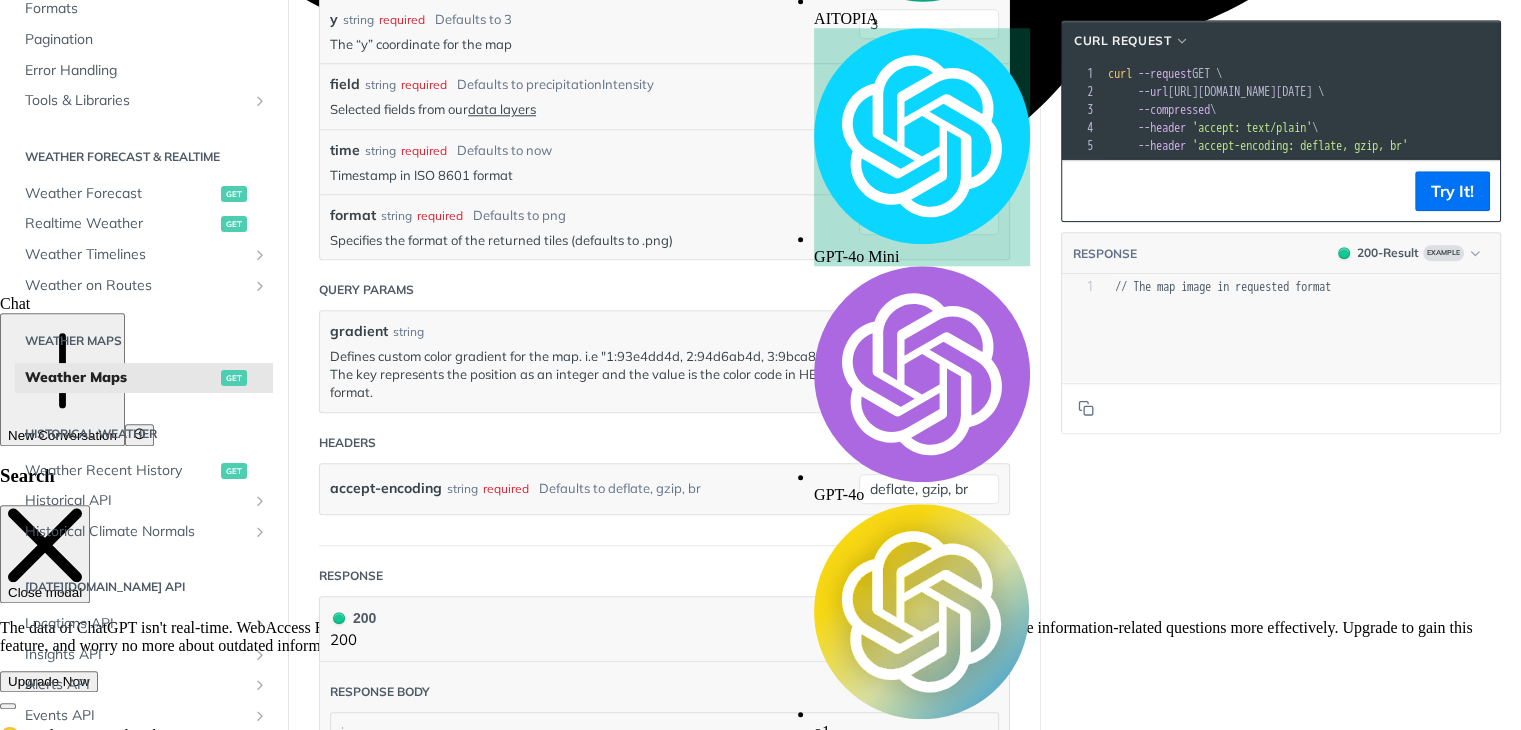 scroll, scrollTop: 2200, scrollLeft: 0, axis: vertical 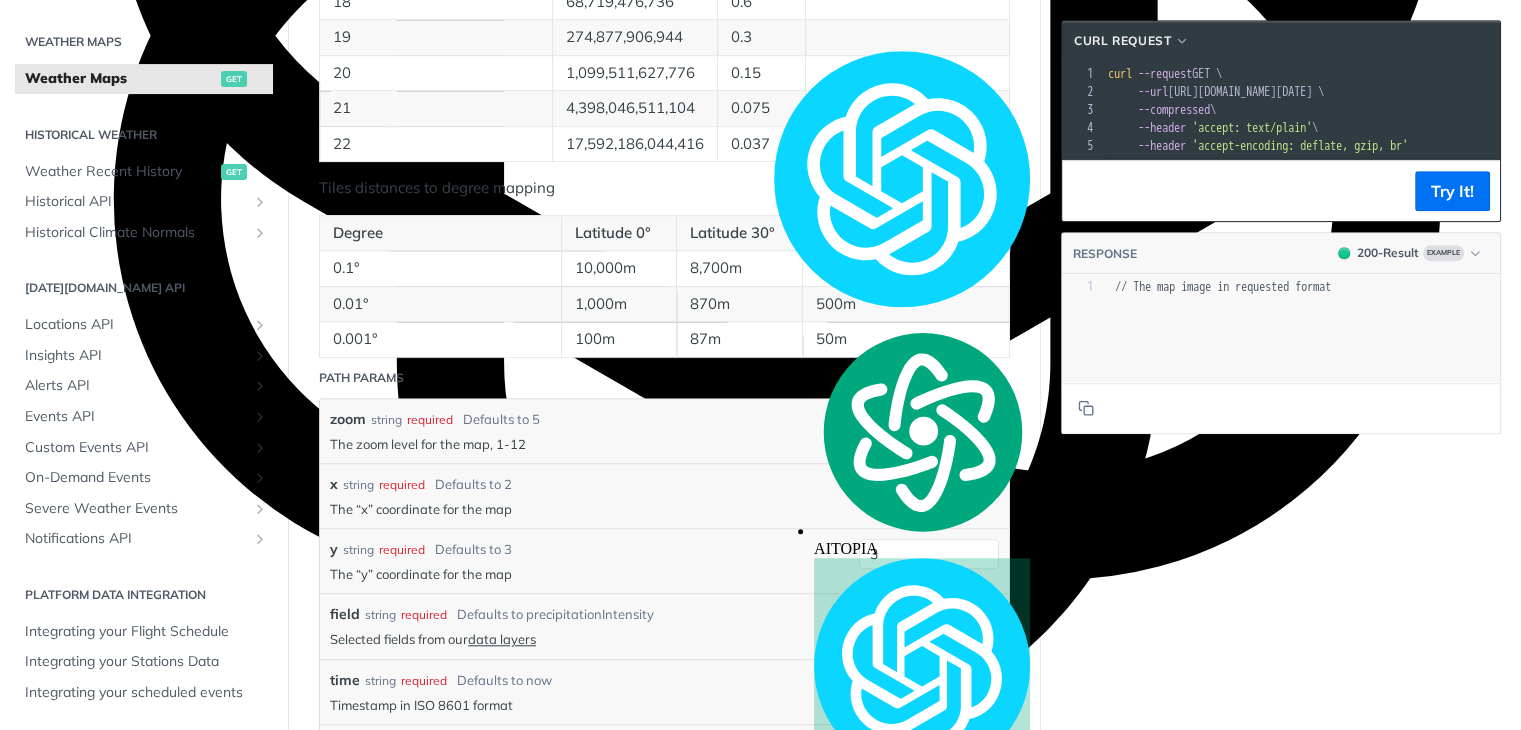 click on "Map Tiles
Map tiles are available for the last 7 days and for the next 14 days forecast.
For data layers availability, please see our  data layers
For developers who would like to superimpose accurate weather conditions on a map, we can help. With support for OpenLayers, Leaflets, MapBox, Google Maps, and Cesium, you can retrieve map tiles (PNG images) at any given moment that you can layer over your existing map interface.
A  grid  is composed of 256x256 pixel  Map Tiles  with ( x , y ) indices, where (0,0) is the northwest corner of the map. The  x  parameter increases as the map goes east, and  y  increases as it goes south. Available  zoom  levels are 1 - 12. As the zoom level increases, so do the number of tiles. A zoom level of one will give you tiles showing the whole world.
Tiles Zoom Level
Zoom Levels
Level Number of Tiles m / pixel (on Equator) Examples of areas to represent 0 1 156,543 World Wide 1 4 78,272 2 16 39,136 Subcontinental area 3 64 19,568 Very large country 4 256 9,784 5 6" at bounding box center (664, -371) 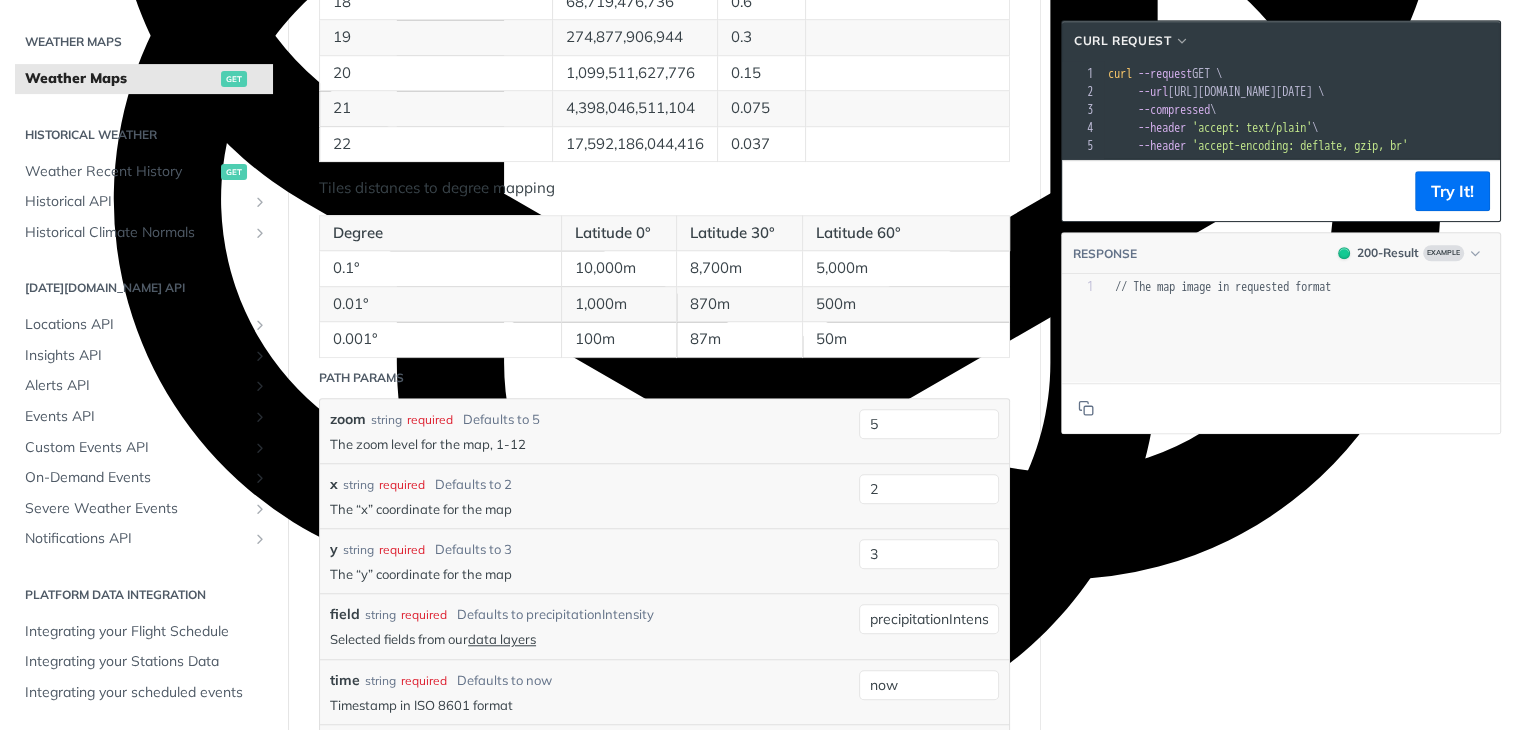 click on "0.037" at bounding box center (761, 144) 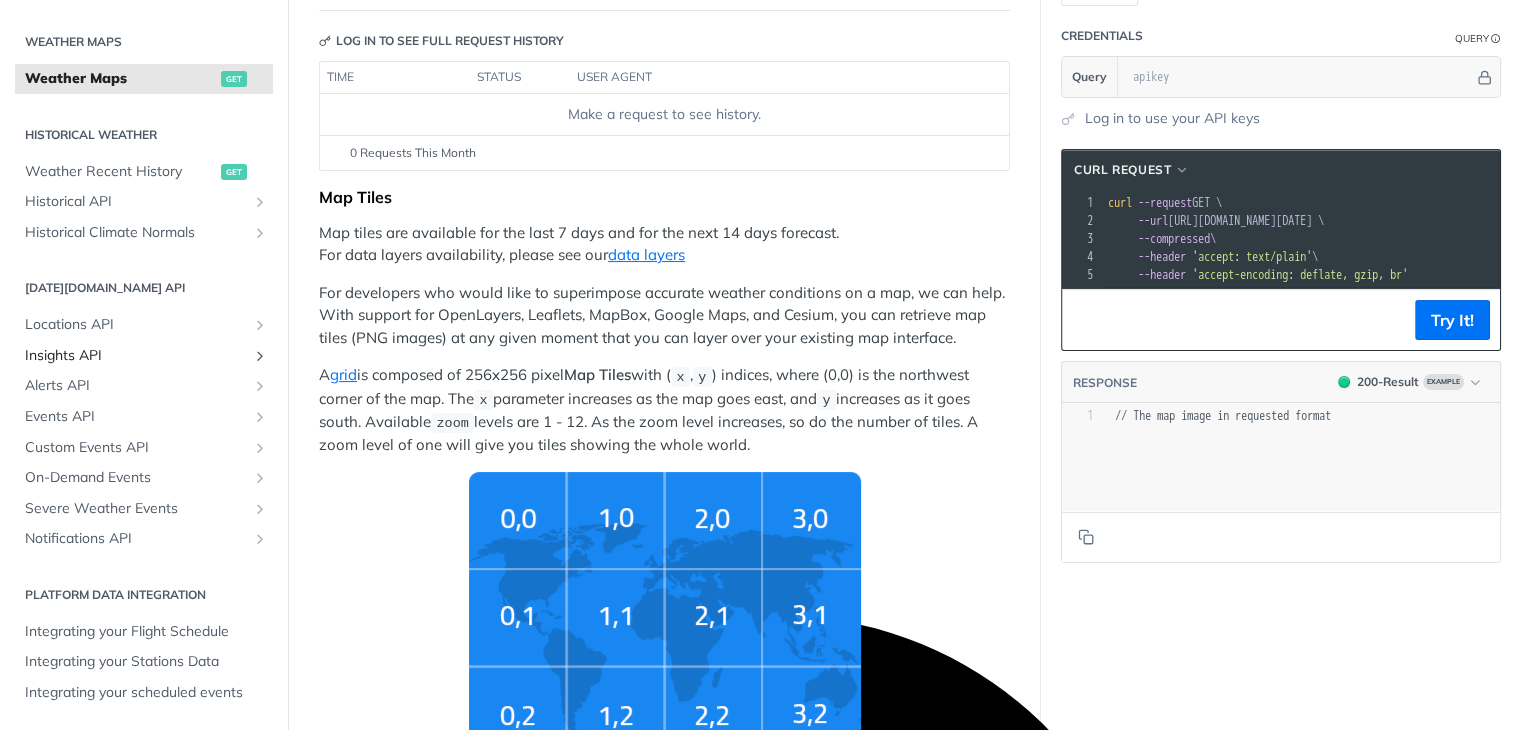 scroll, scrollTop: 300, scrollLeft: 0, axis: vertical 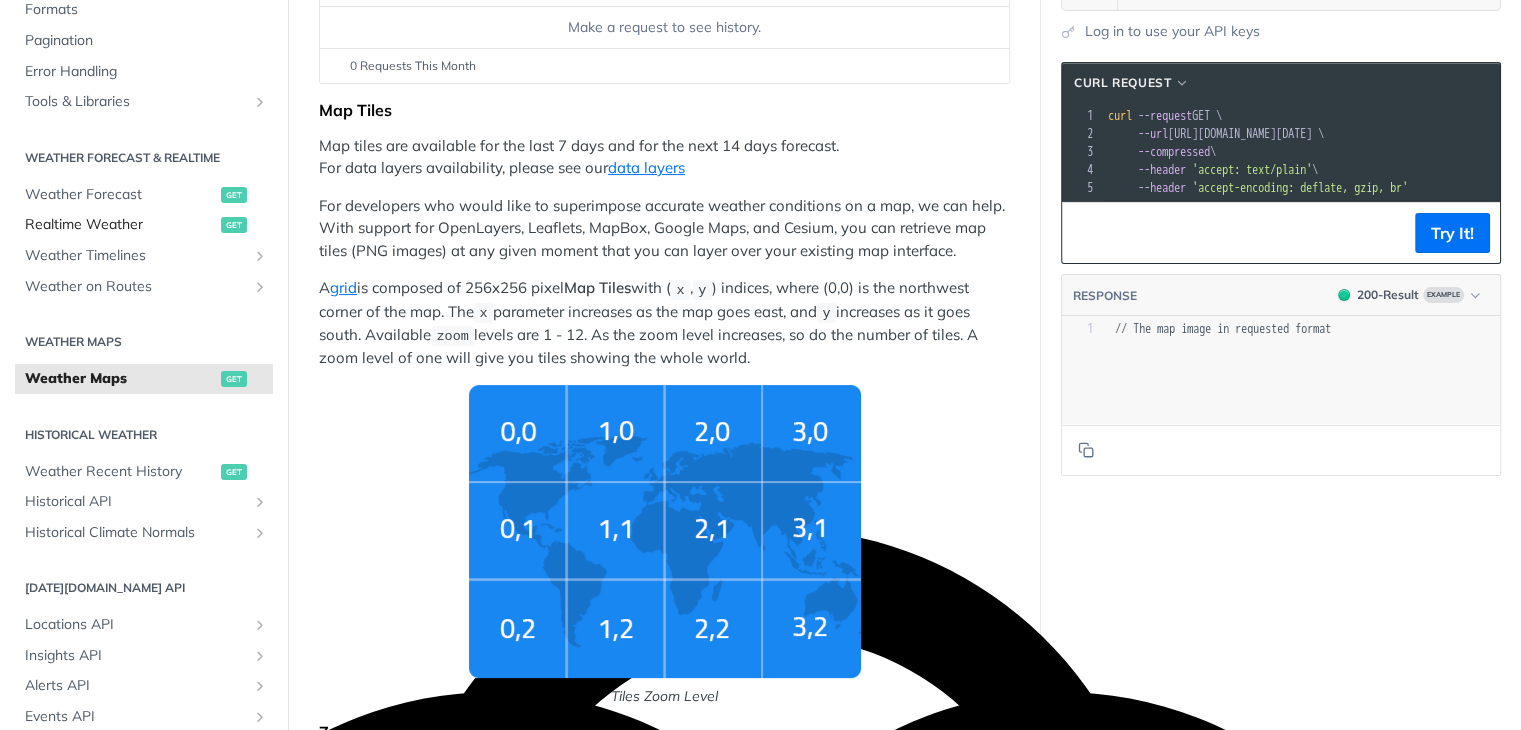 click on "Realtime Weather" at bounding box center [120, 225] 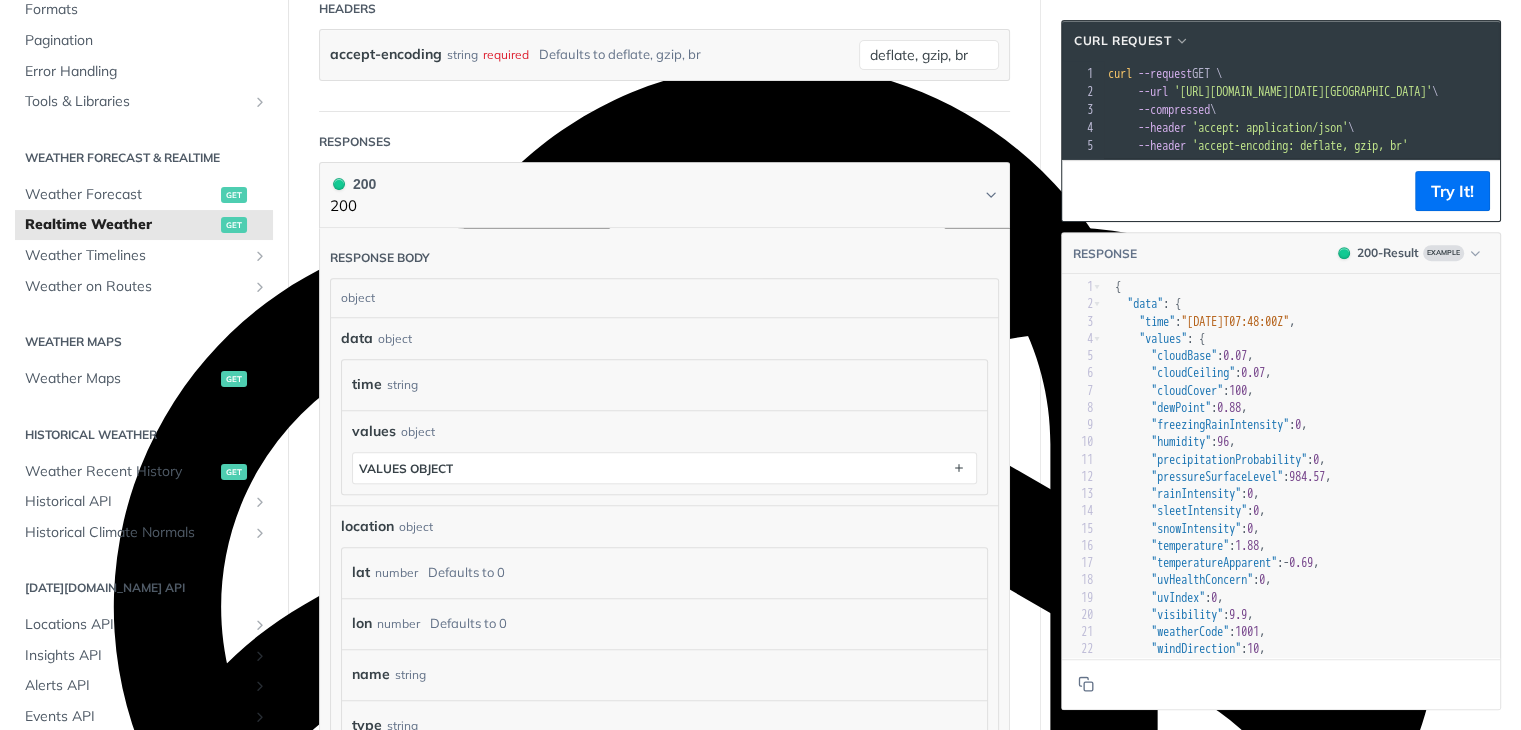 scroll, scrollTop: 800, scrollLeft: 0, axis: vertical 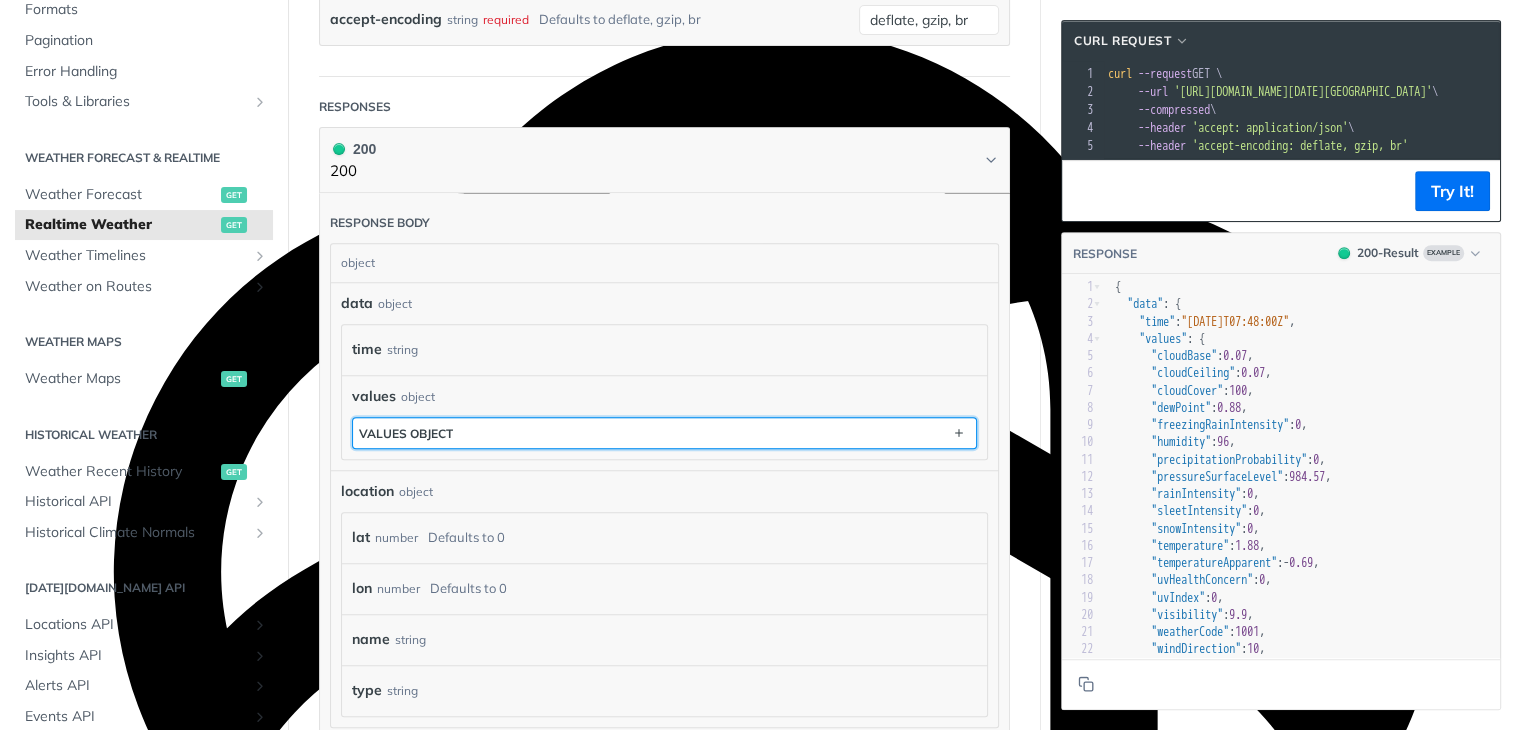 click on "values   object" at bounding box center [664, 433] 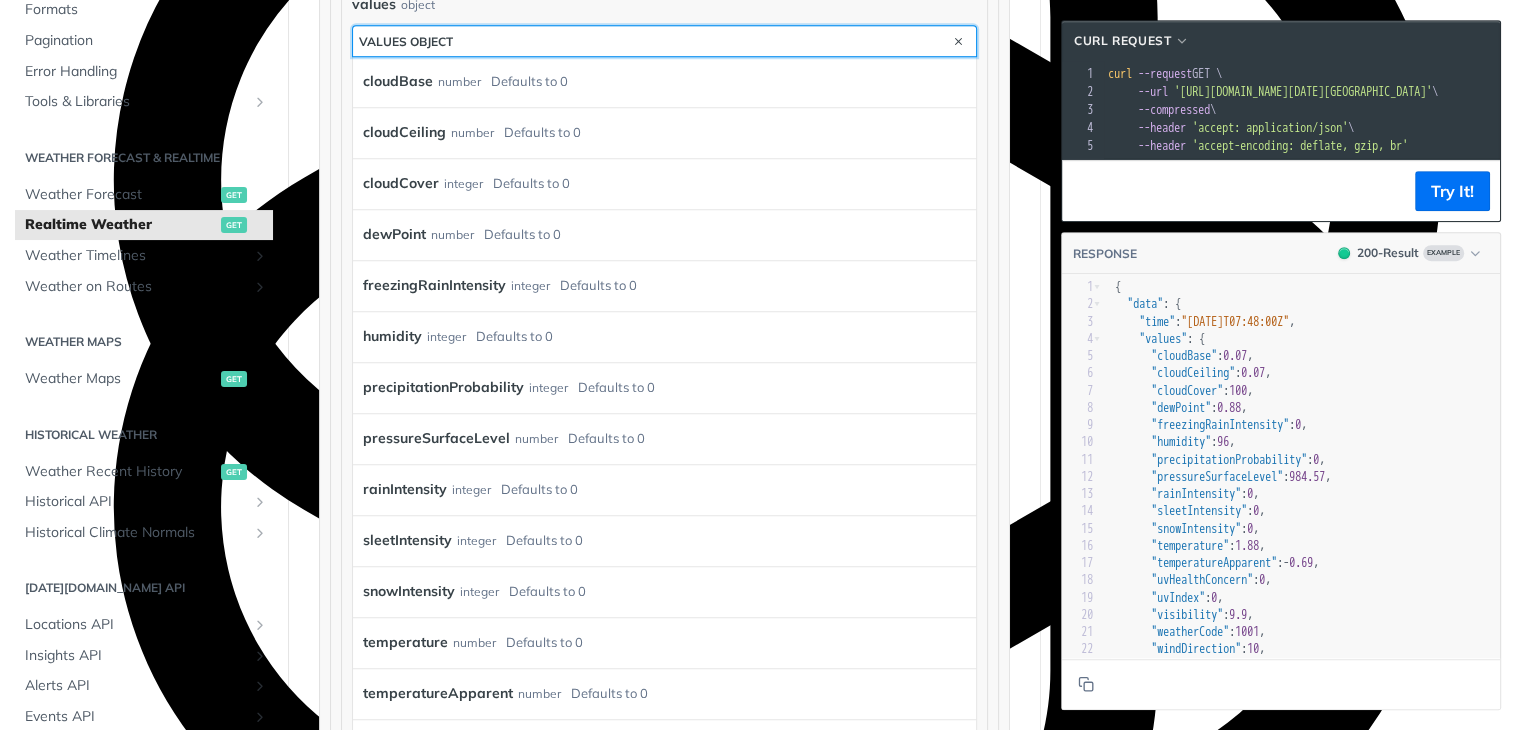 scroll, scrollTop: 1100, scrollLeft: 0, axis: vertical 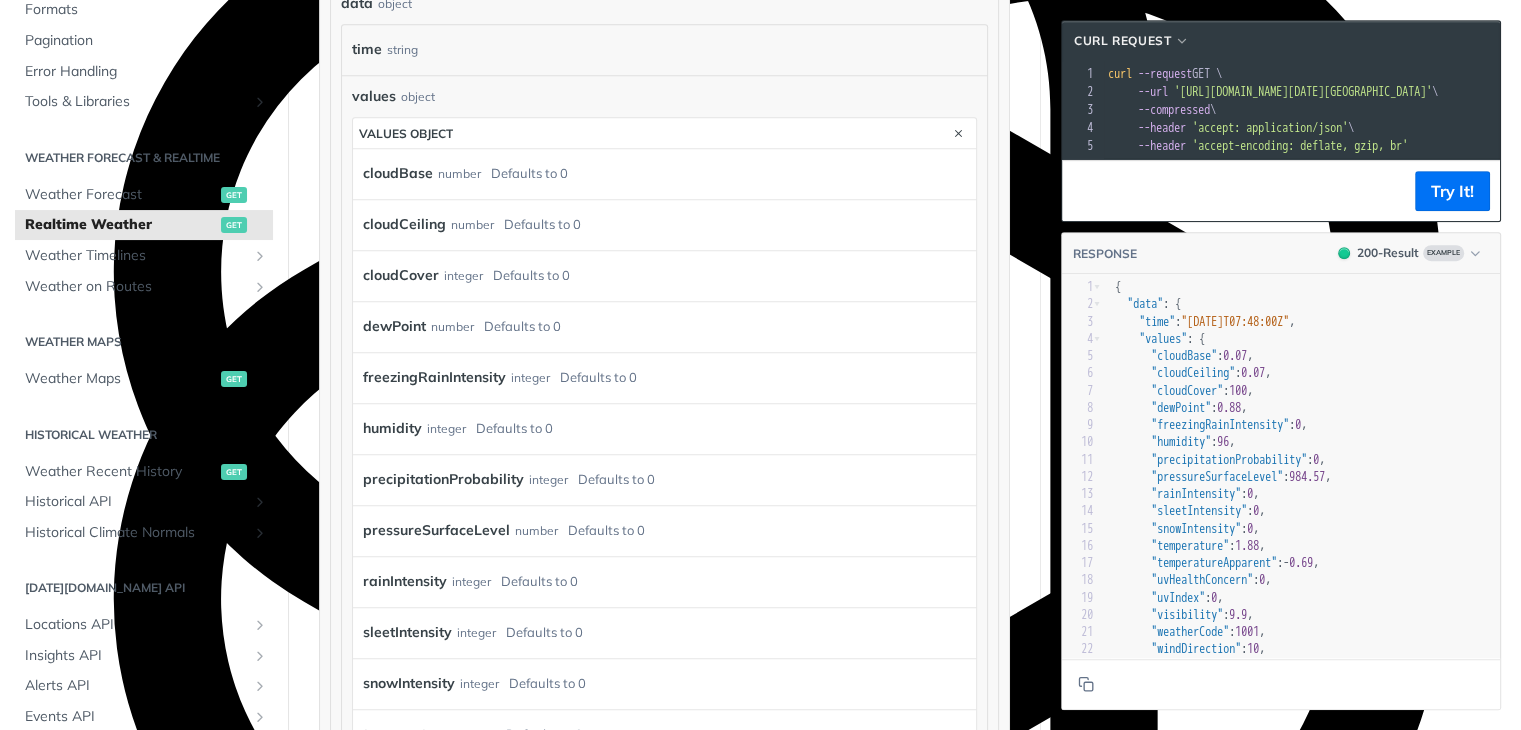 click on "number" at bounding box center (459, 173) 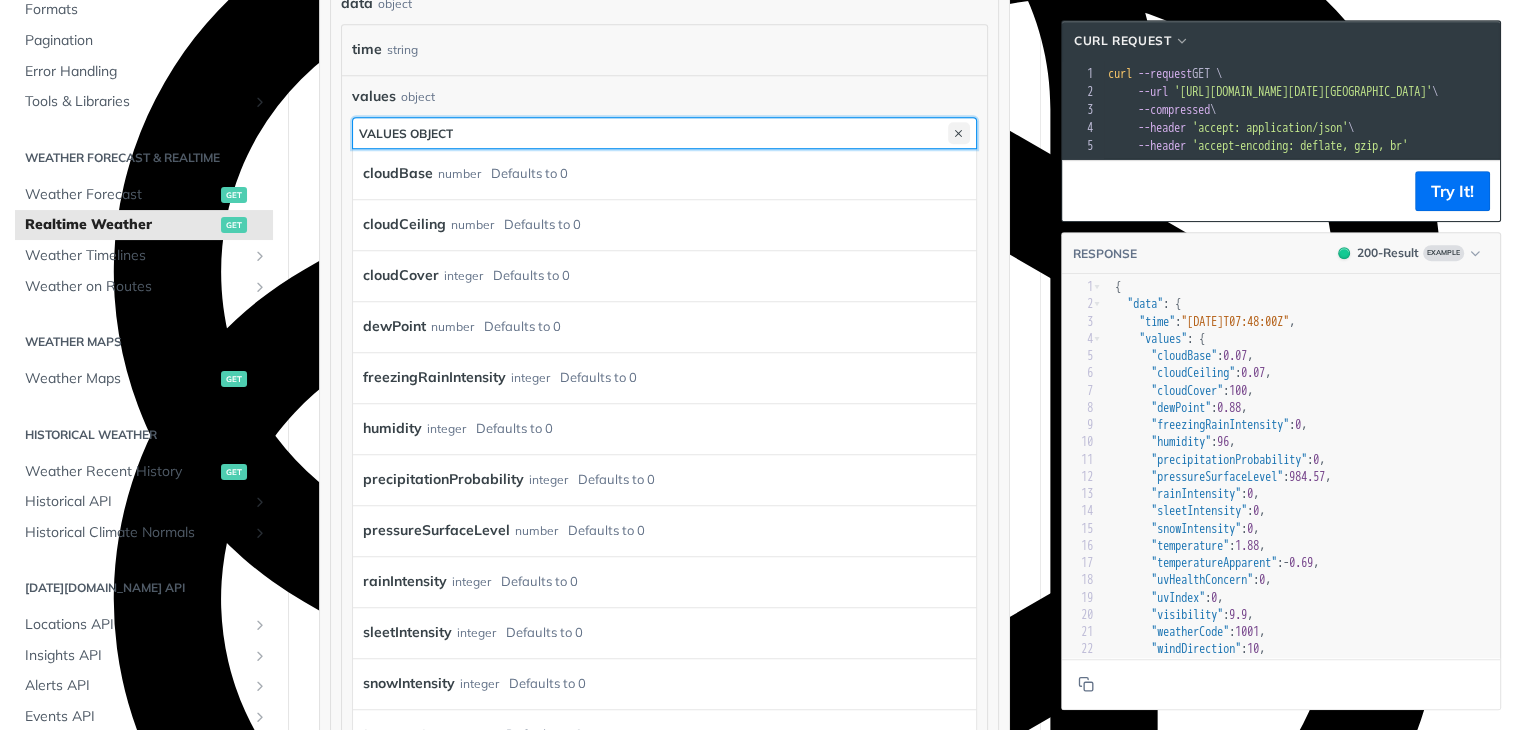 click at bounding box center (959, 133) 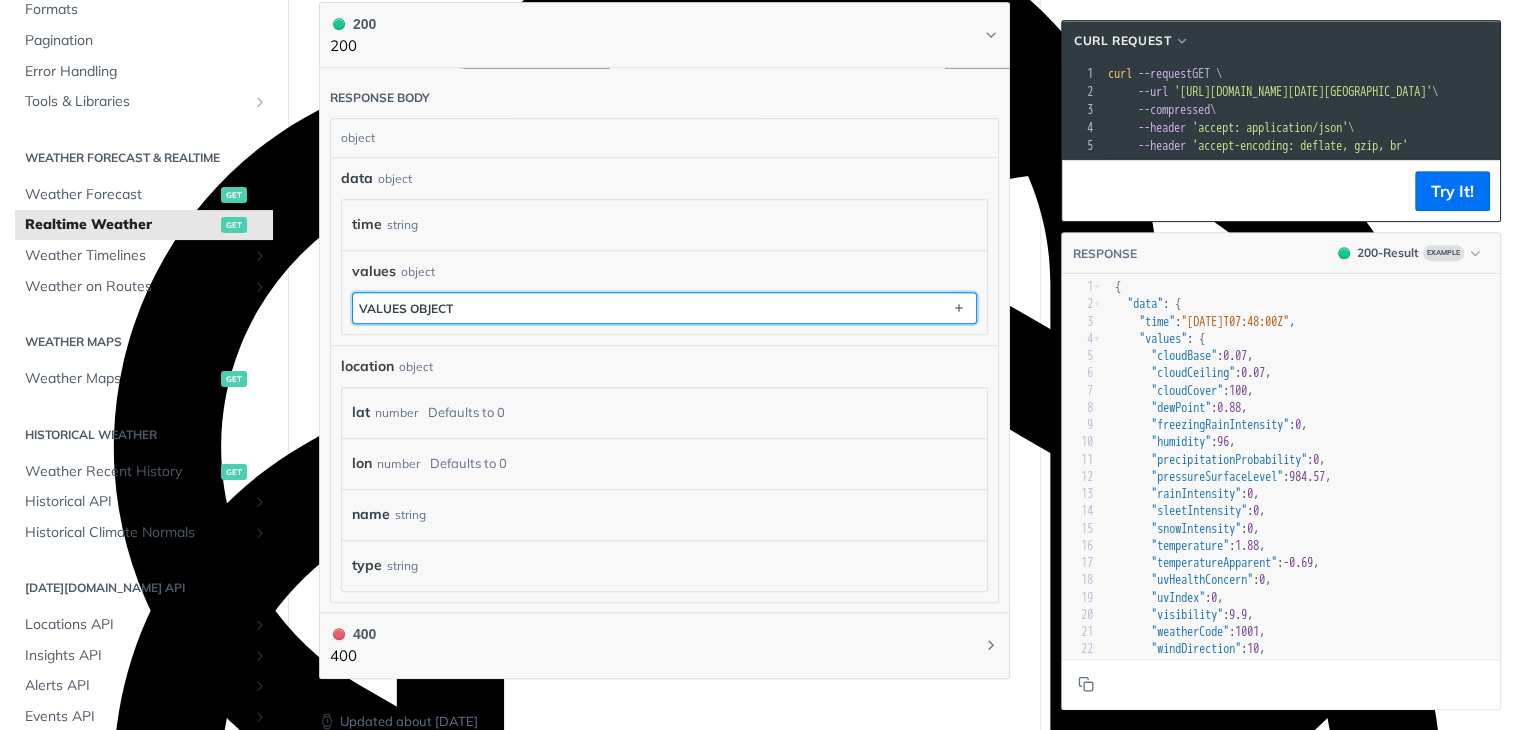 scroll, scrollTop: 900, scrollLeft: 0, axis: vertical 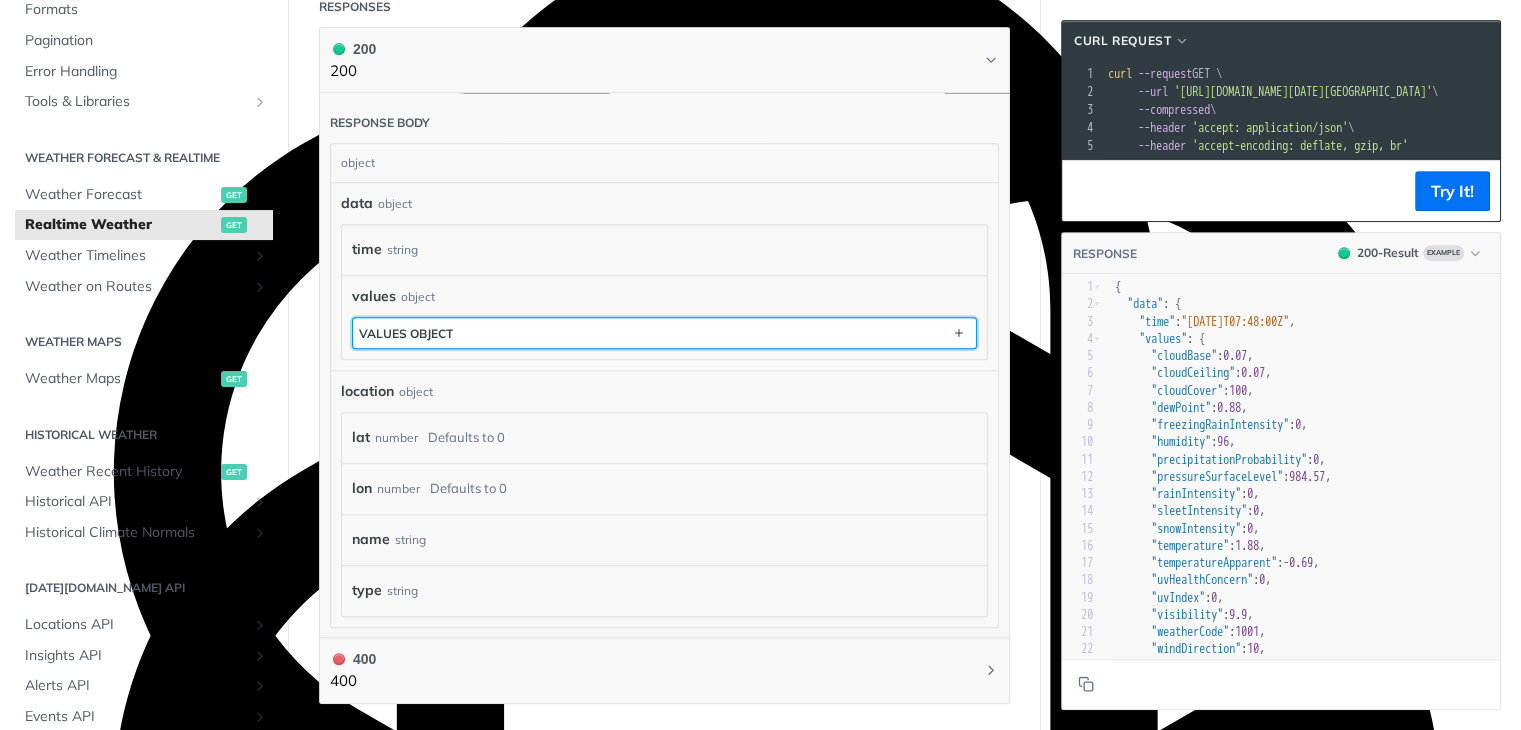 click on "values   object" at bounding box center (664, 333) 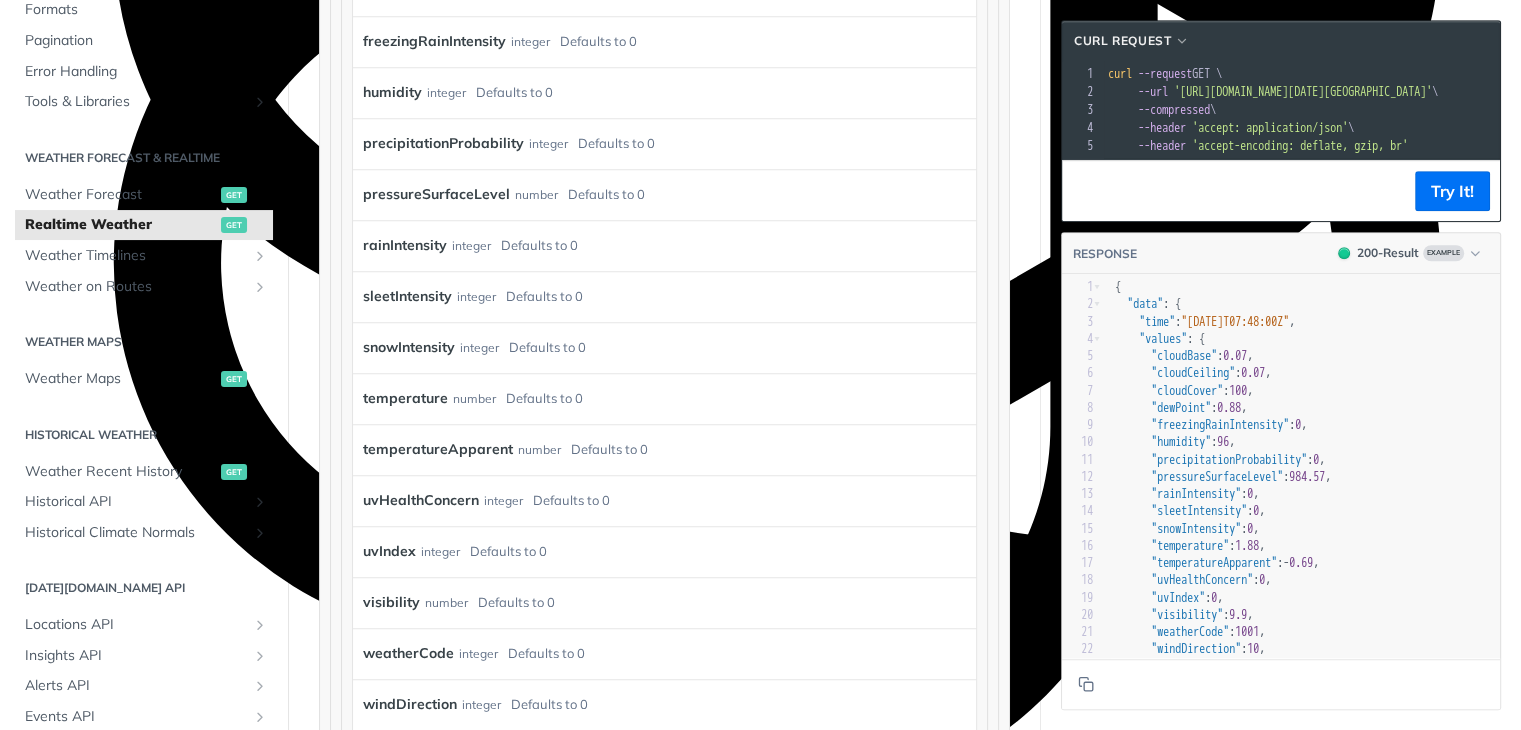 scroll, scrollTop: 1300, scrollLeft: 0, axis: vertical 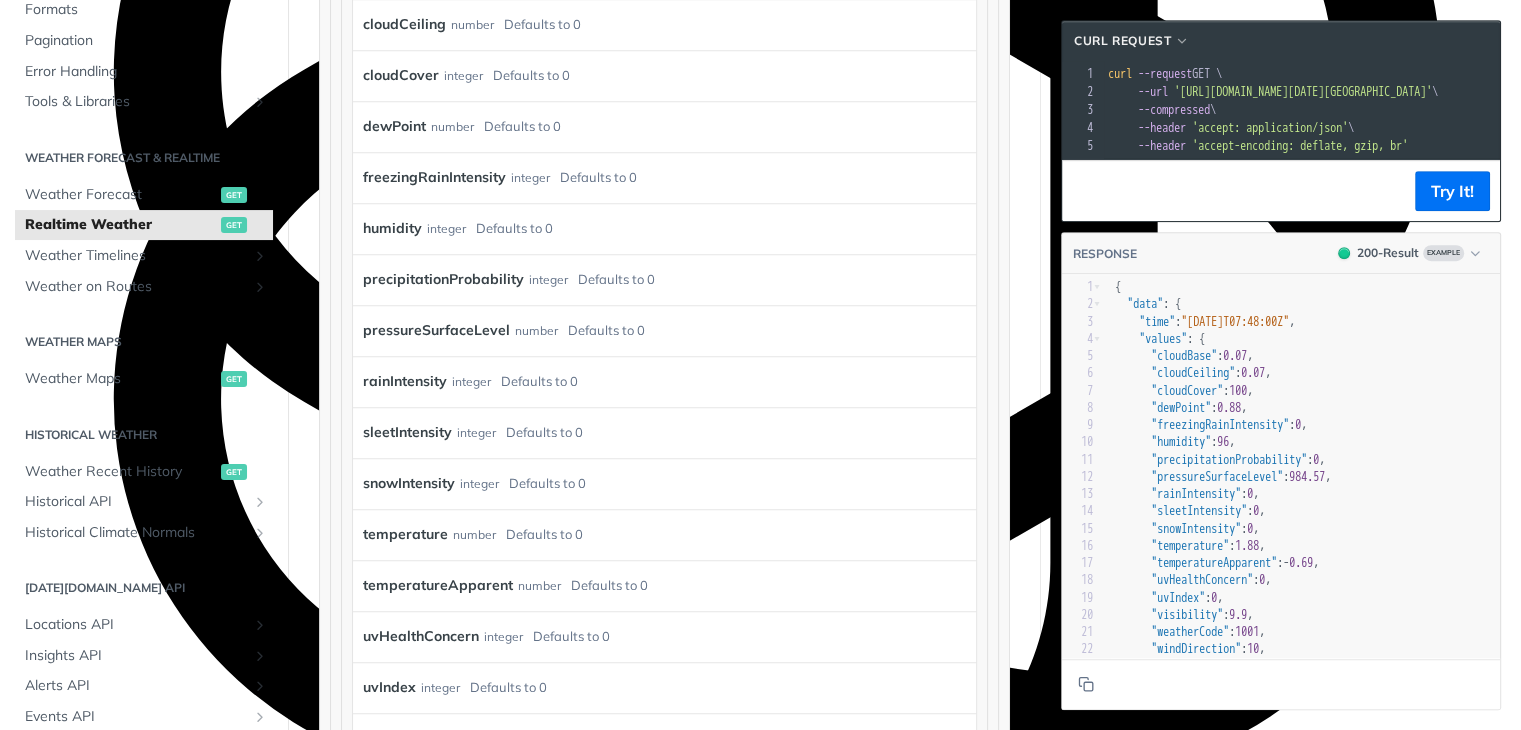 click on "number" at bounding box center [536, 330] 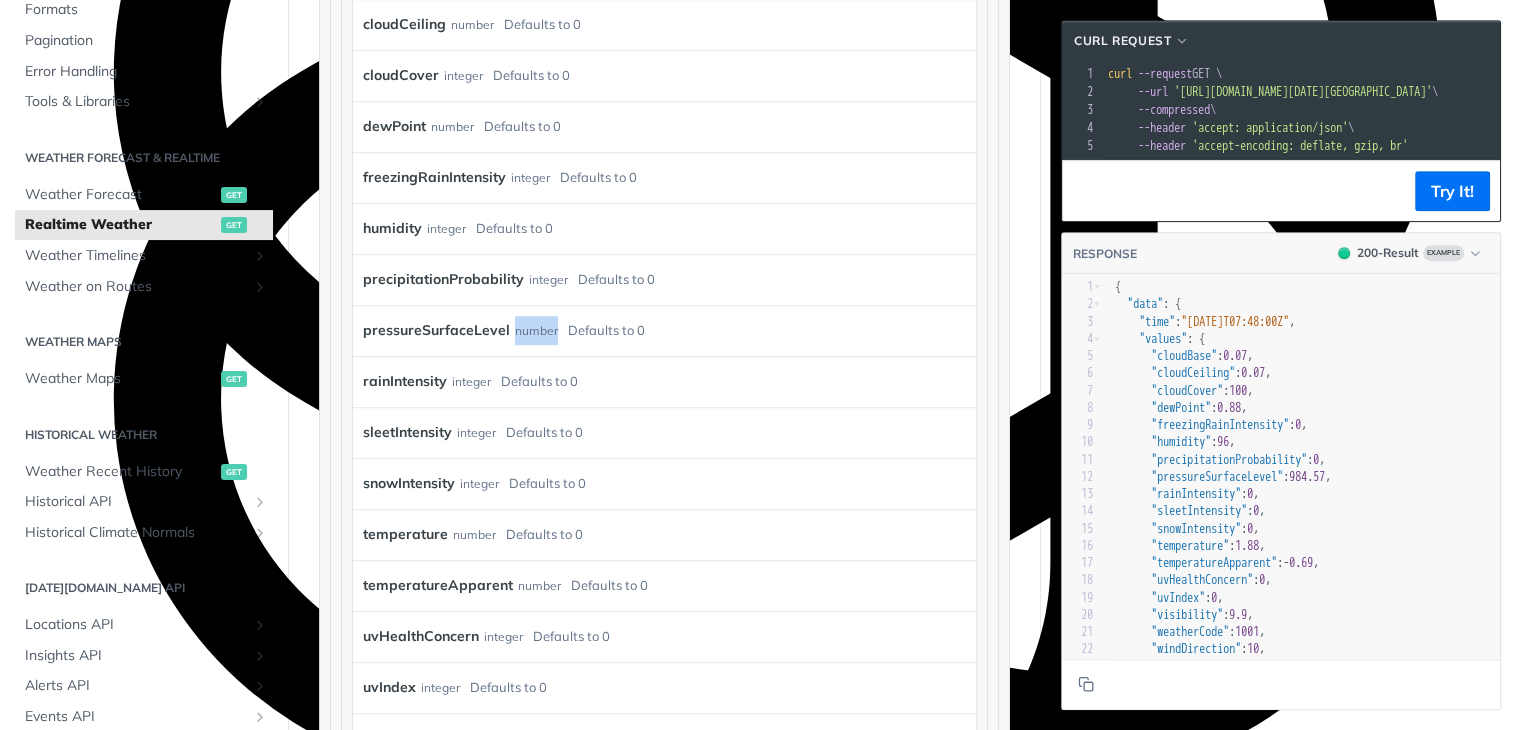 click on "number" at bounding box center [536, 330] 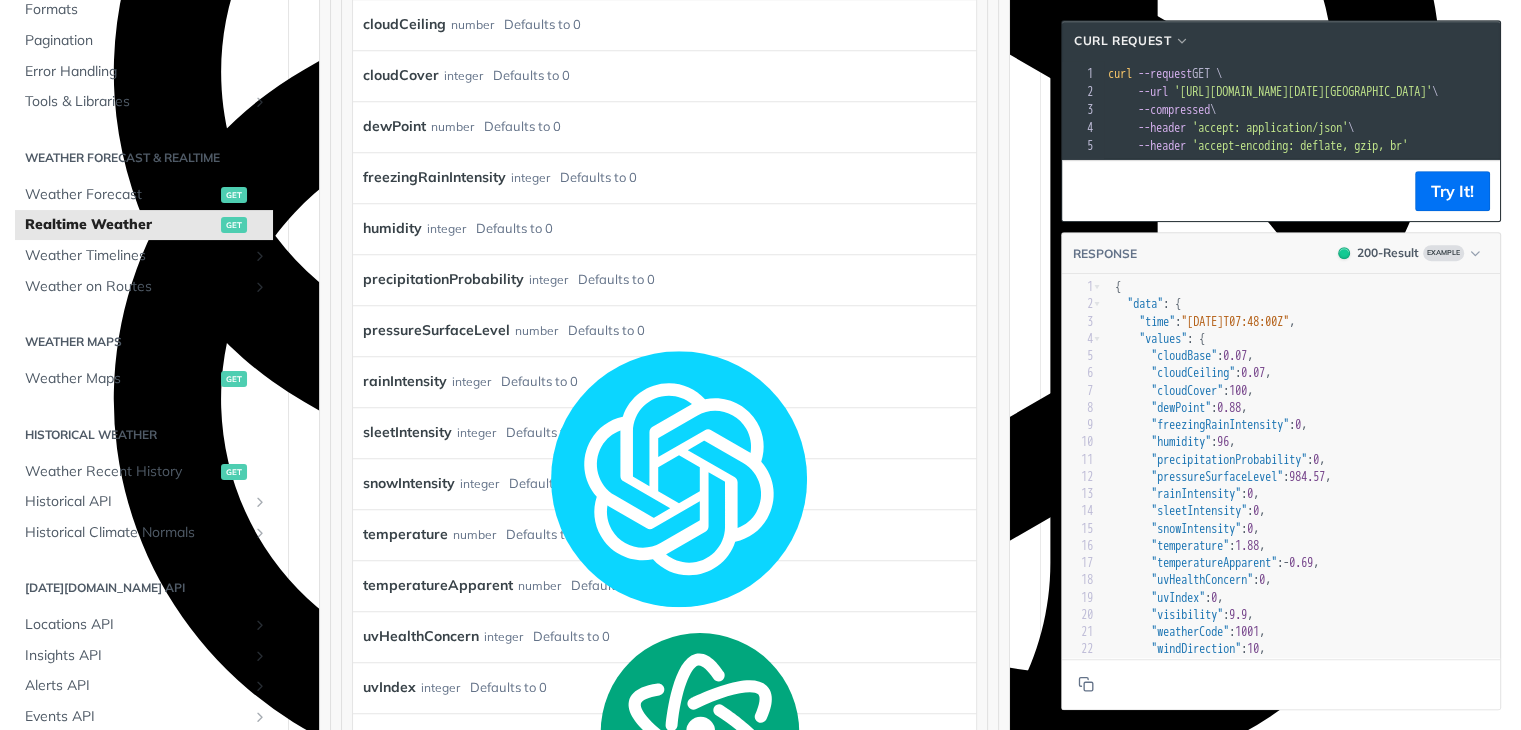 click on "pressureSurfaceLevel number Defaults to 0" at bounding box center [659, 331] 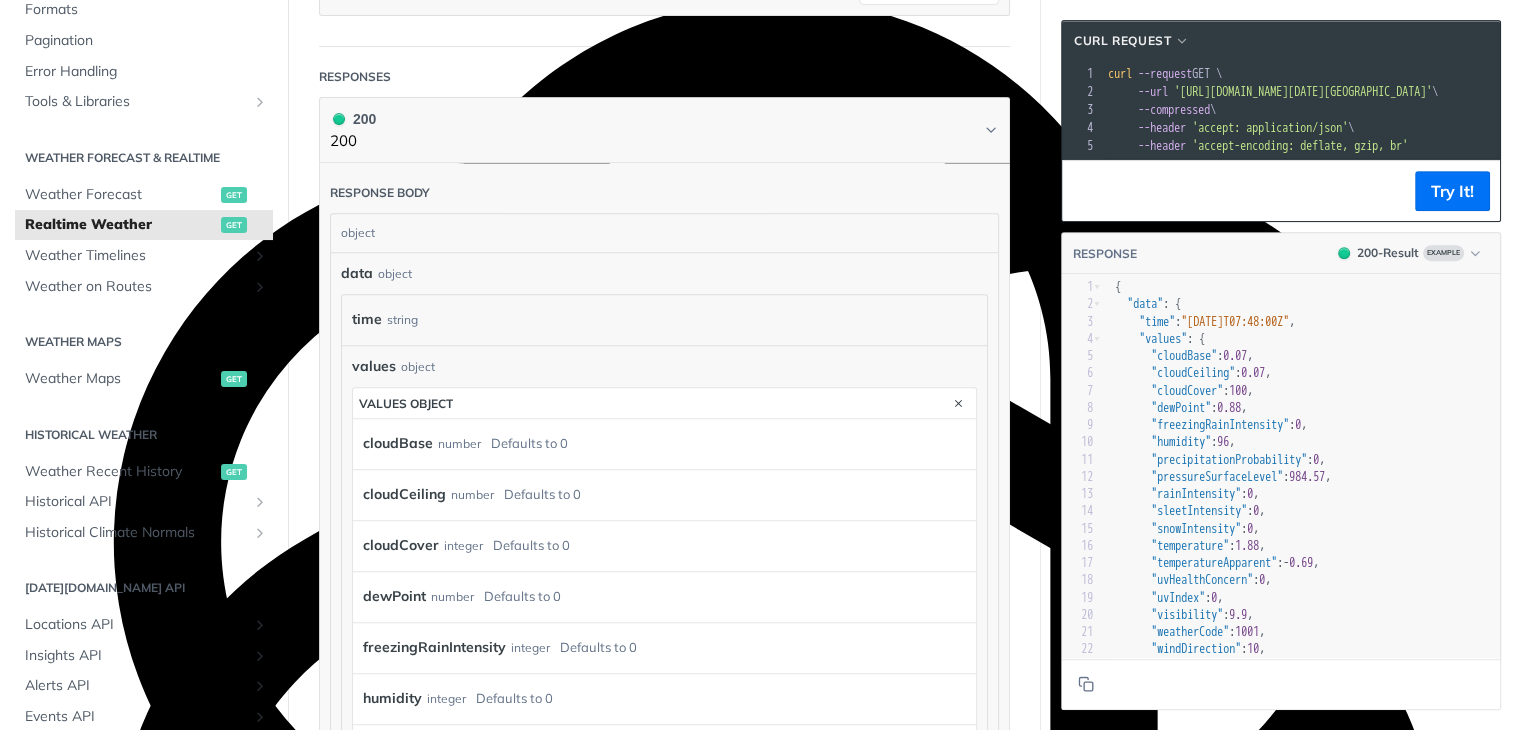 scroll, scrollTop: 800, scrollLeft: 0, axis: vertical 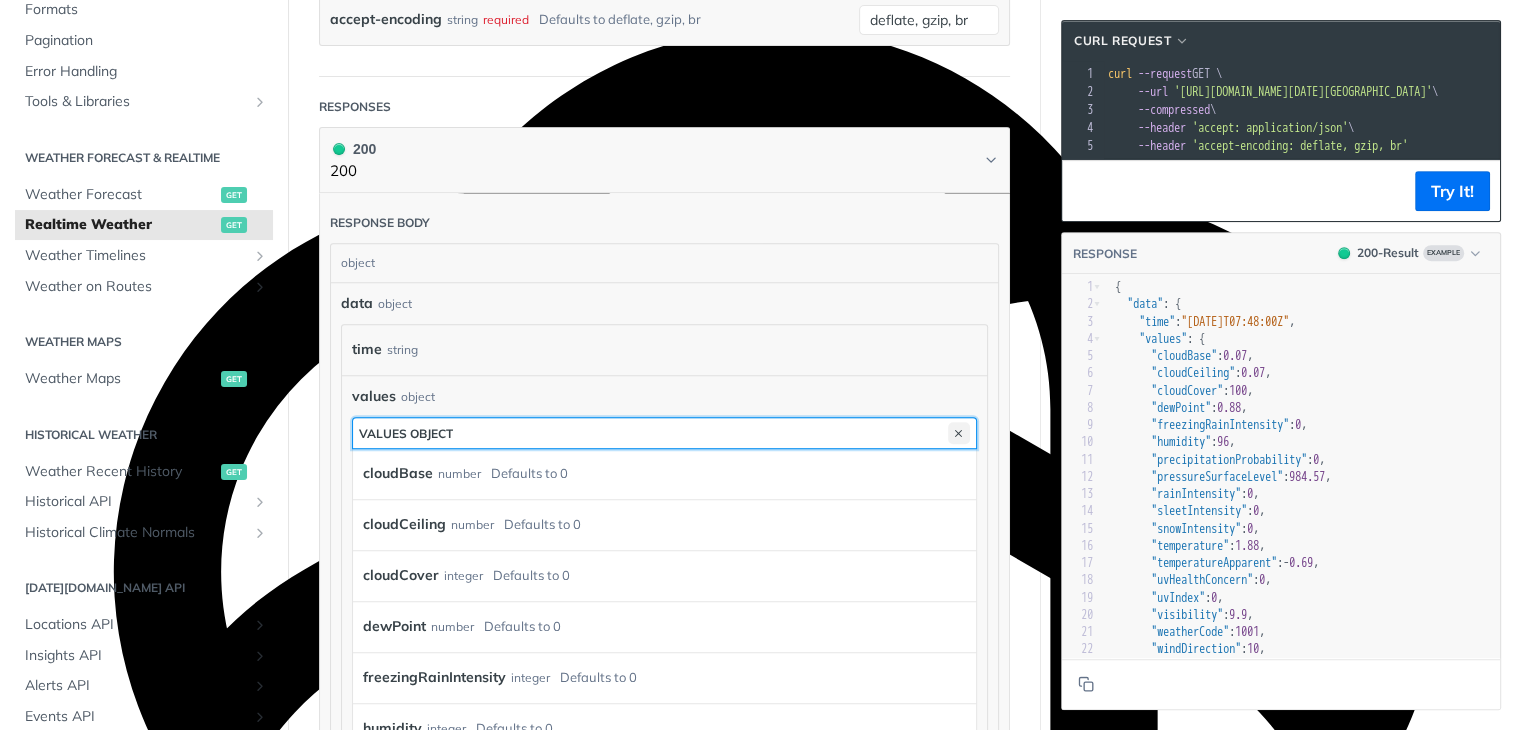 click at bounding box center (959, 433) 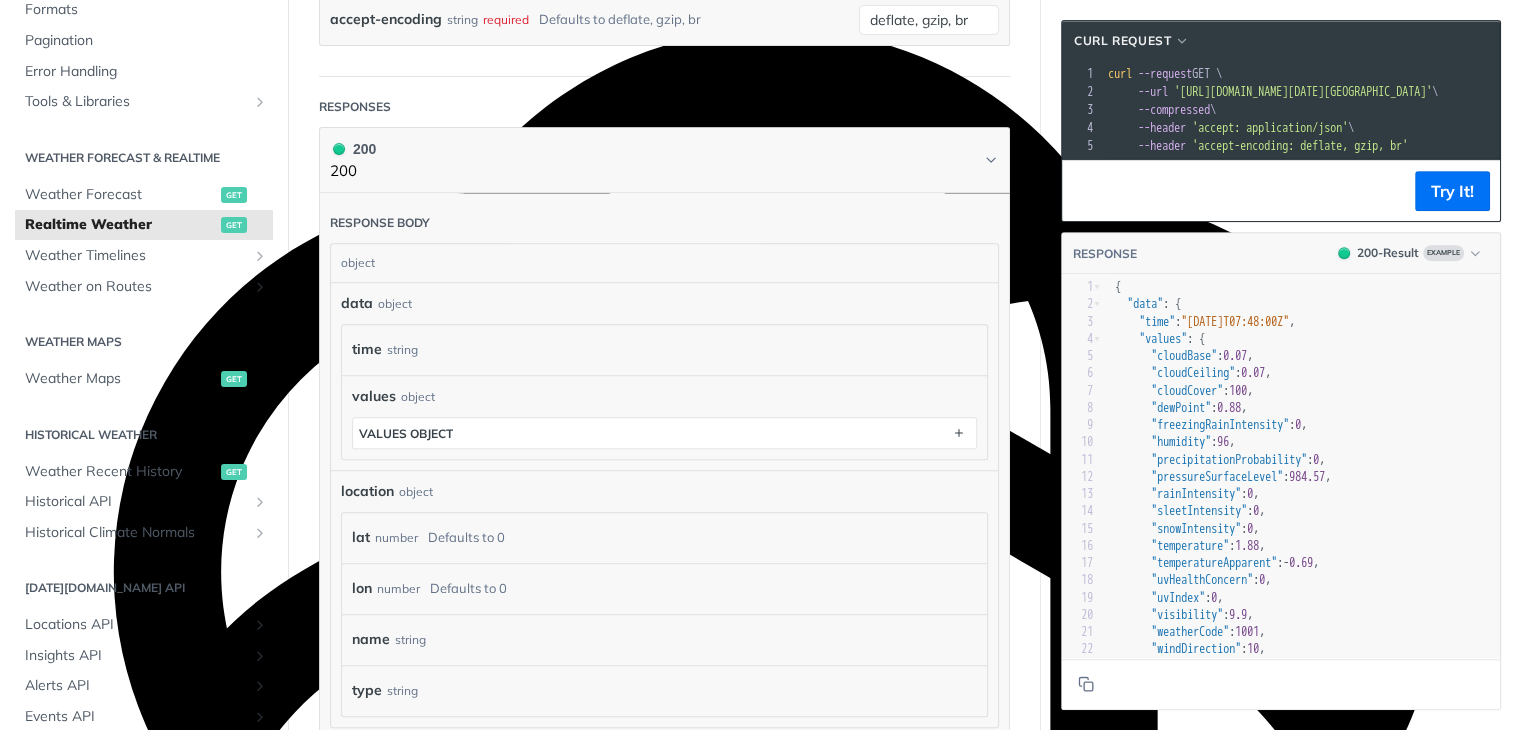 click on "location object" at bounding box center [664, 491] 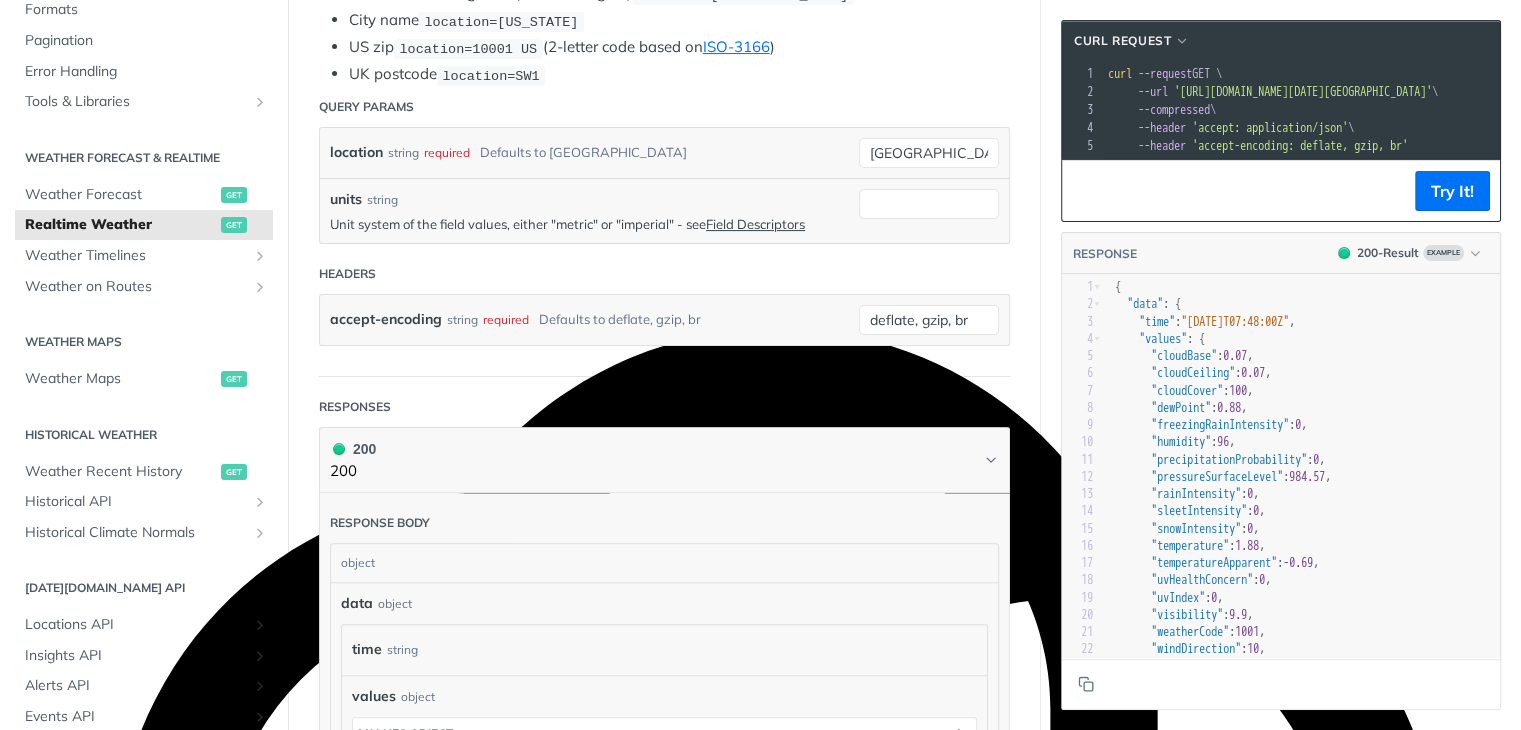 scroll, scrollTop: 300, scrollLeft: 0, axis: vertical 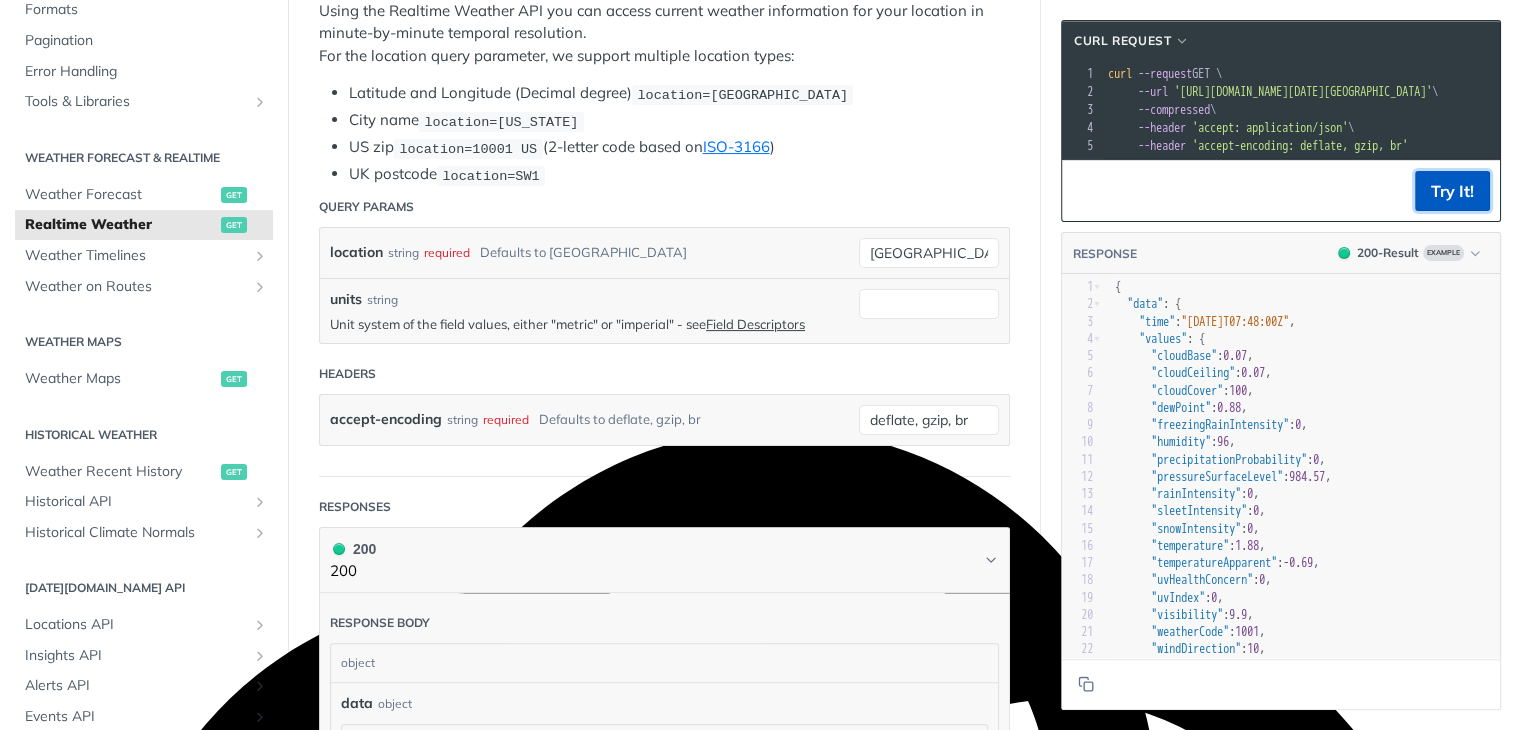 click on "Try It!" at bounding box center (1452, 191) 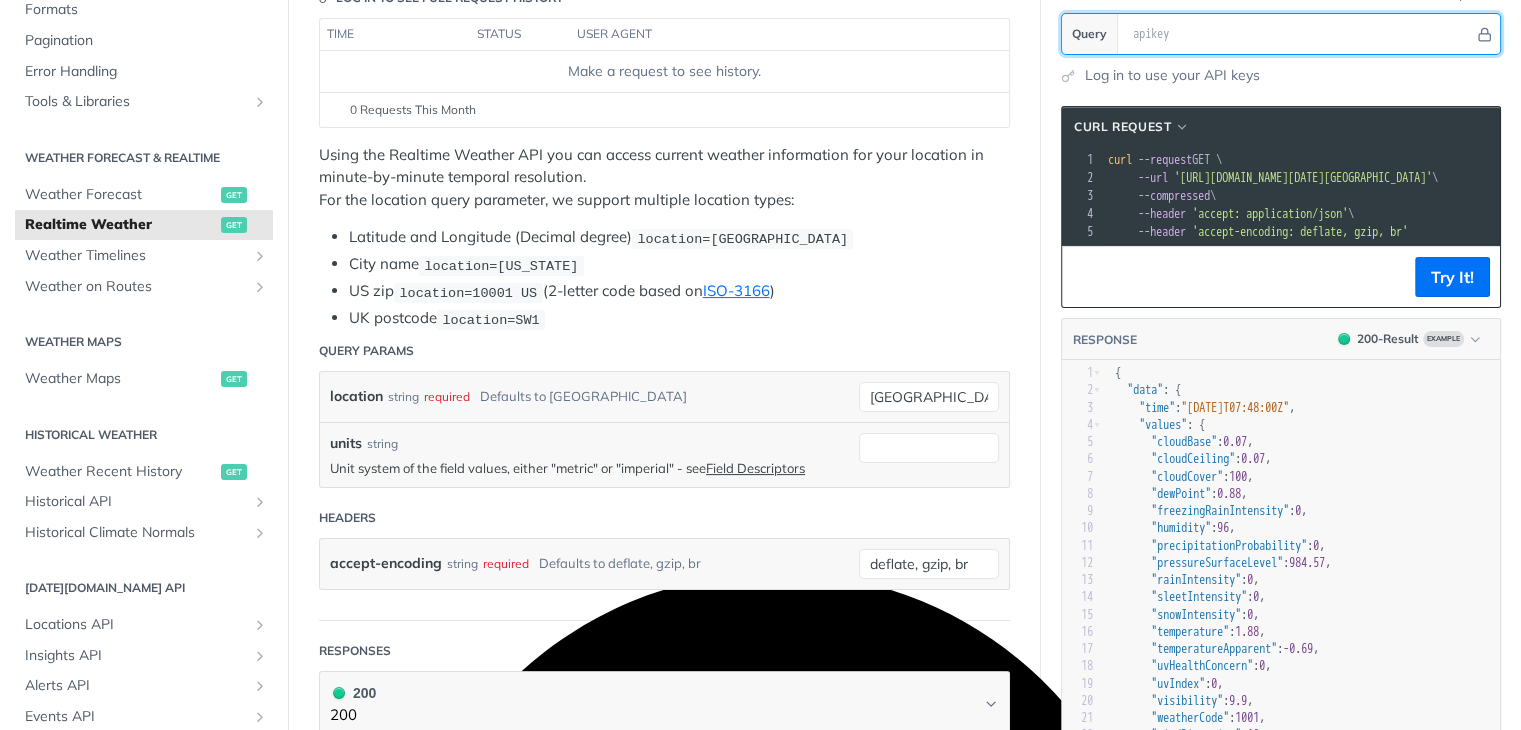 scroll, scrollTop: 69, scrollLeft: 0, axis: vertical 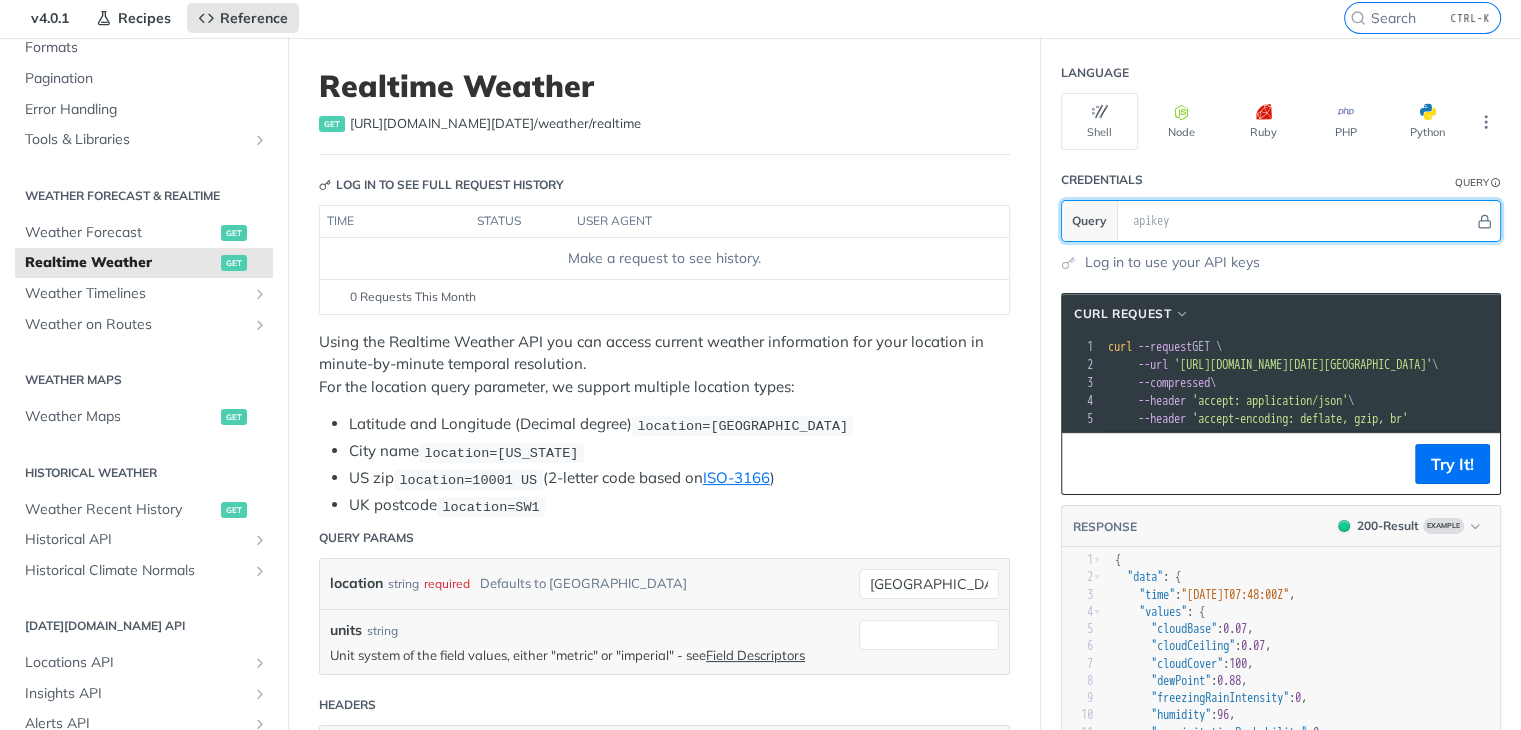 click at bounding box center [1298, 221] 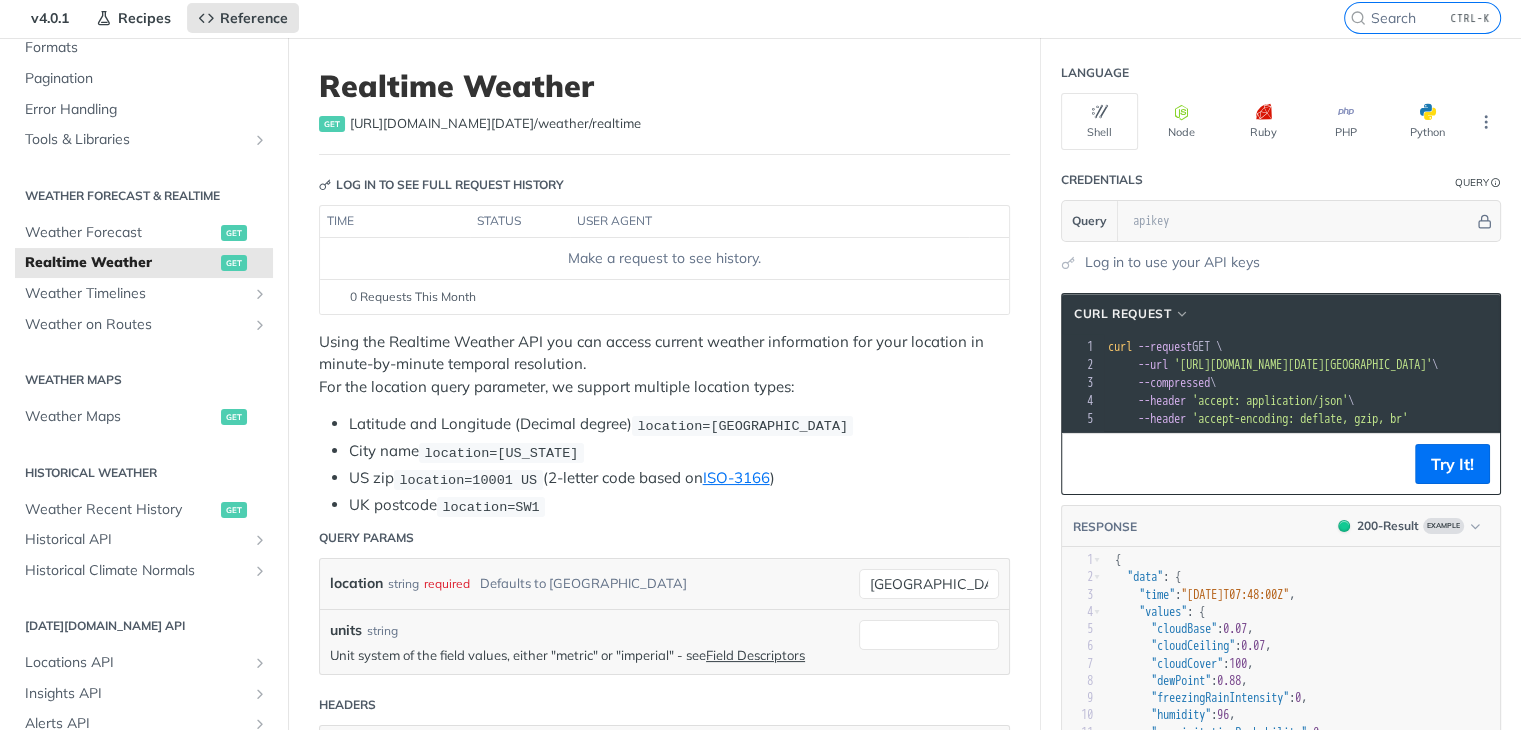 click on "cURL Request xxxxxxxxxx 1 curl   --request  GET \ 2       --url   'https://api.tomorrow.io/v4/weather/realtime?location=toronto'  \ 3       --compressed  \ 4       --header   'accept: application/json'  \ 5       --header   'accept-encoding: deflate, gzip, br' Try It! RESPONSE 200  -  Result Example xxxxxxxxxx 33 } 1 { 2    "data" : { 3      "time" :  "2023-01-26T07:48:00Z" , 4      "values" : { 5        "cloudBase" :  0.07 , 6        "cloudCeiling" :  0.07 , 7        "cloudCover" :  100 , 8        "dewPoint" :  0.88 , 9        "freezingRainIntensity" :  0 , 10        "humidity" :  96 , 11        "precipitationProbability" :  0 , 12        "pressureSurfaceLevel" :  984.57 , 13        "rainIntensity" :  0 , 14        "sleetIntensity" :  0 , 15        "snowIntensity" :  0 , 16        "temperature" :  1.88 , 17        "temperatureApparent" :  - 0.69 , 18        "uvHealthConcern" :  0 , 19        "uvIndex" :  0 , 20        "visibility" :  9.9 , 21        "weatherCode" :  1001 , 22        "windDirection" :  10 ," at bounding box center [1281, 638] 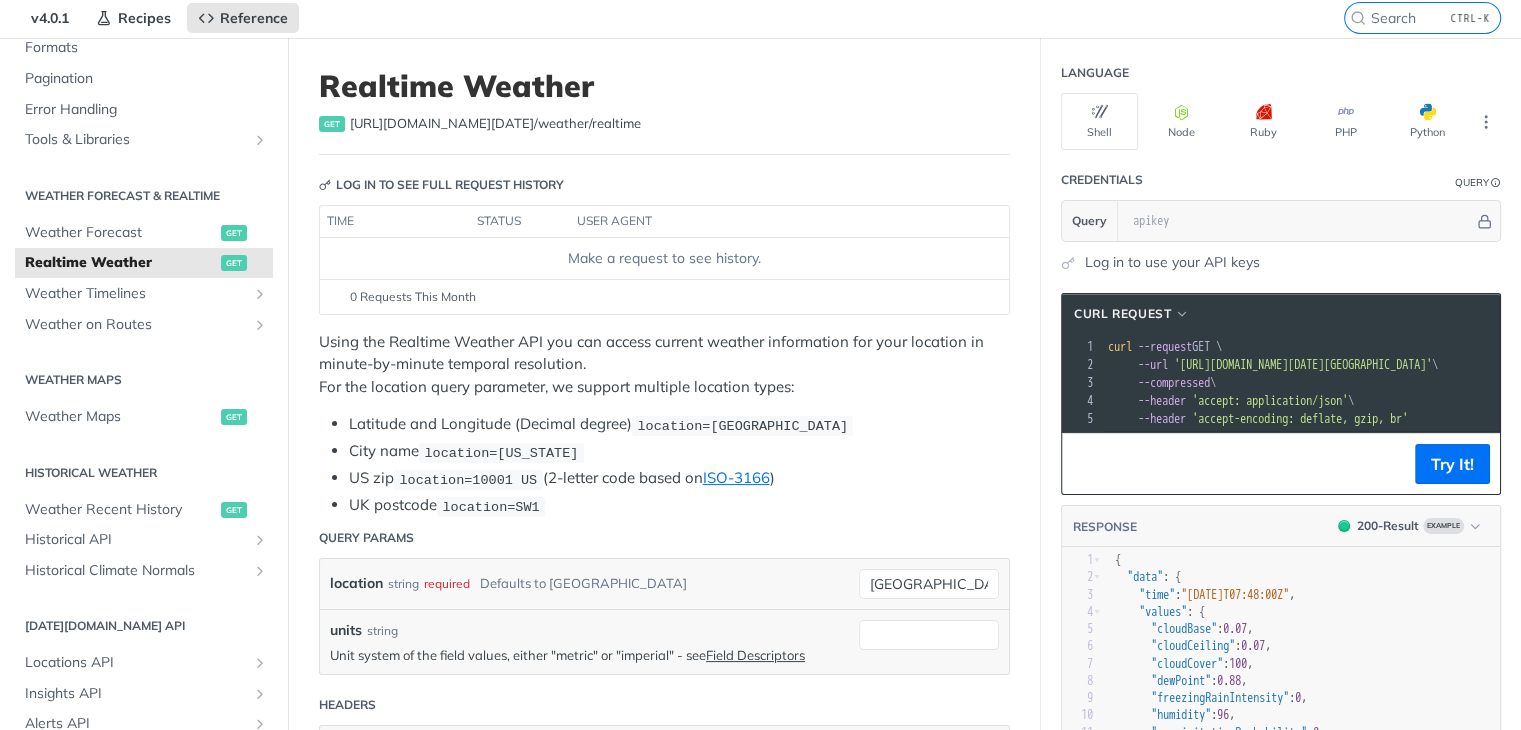 click on "Log in to use your API keys" at bounding box center (1172, 262) 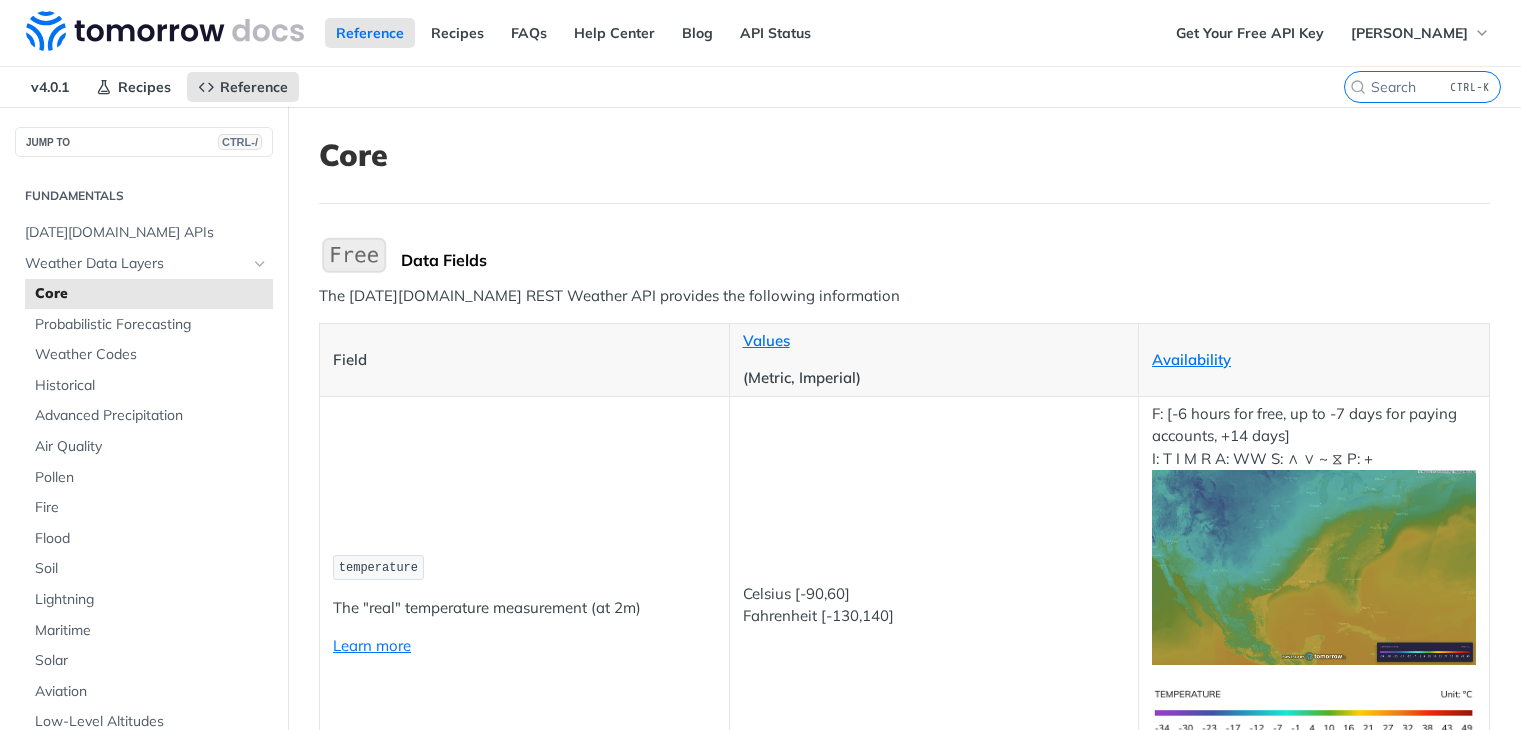 scroll, scrollTop: 225, scrollLeft: 0, axis: vertical 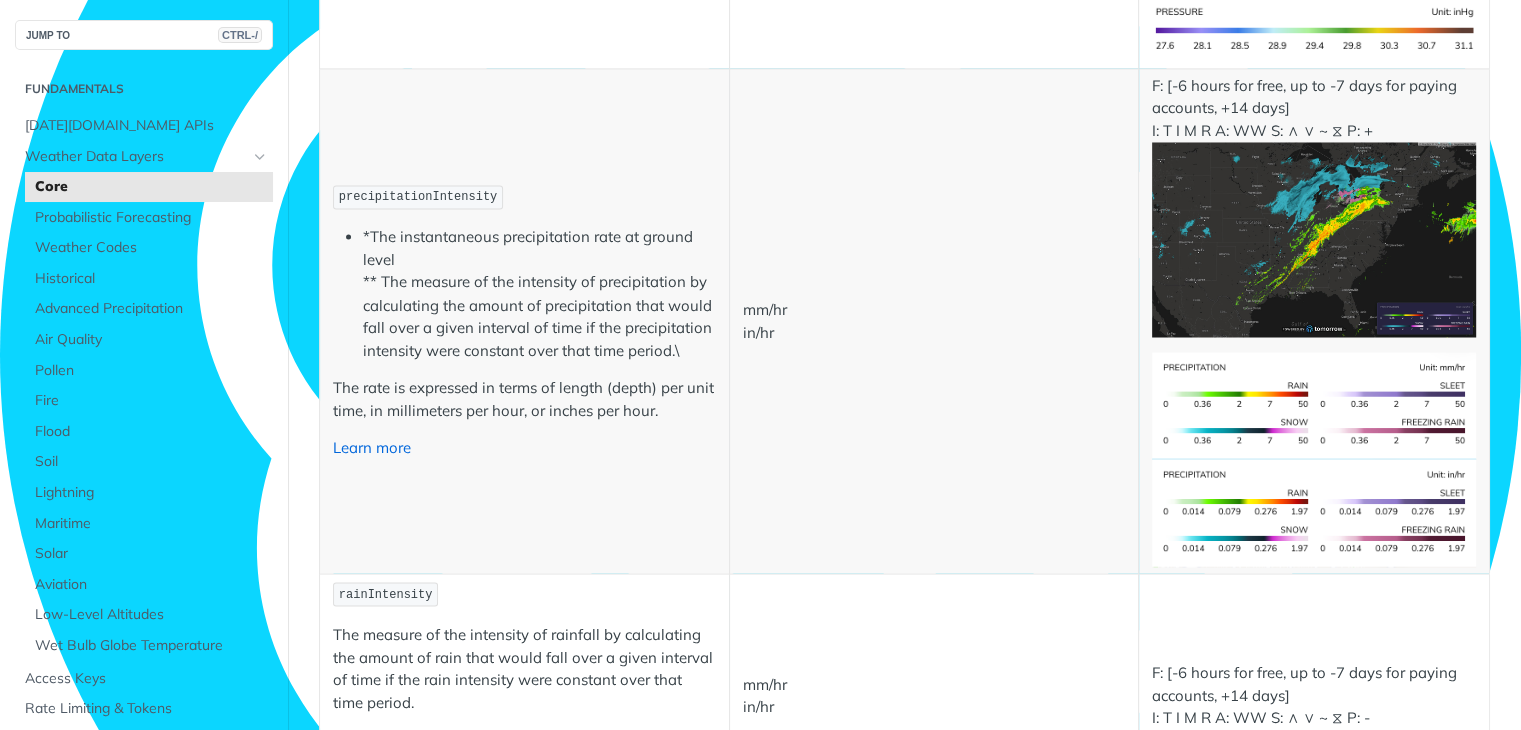 click on "Learn more" at bounding box center [372, 446] 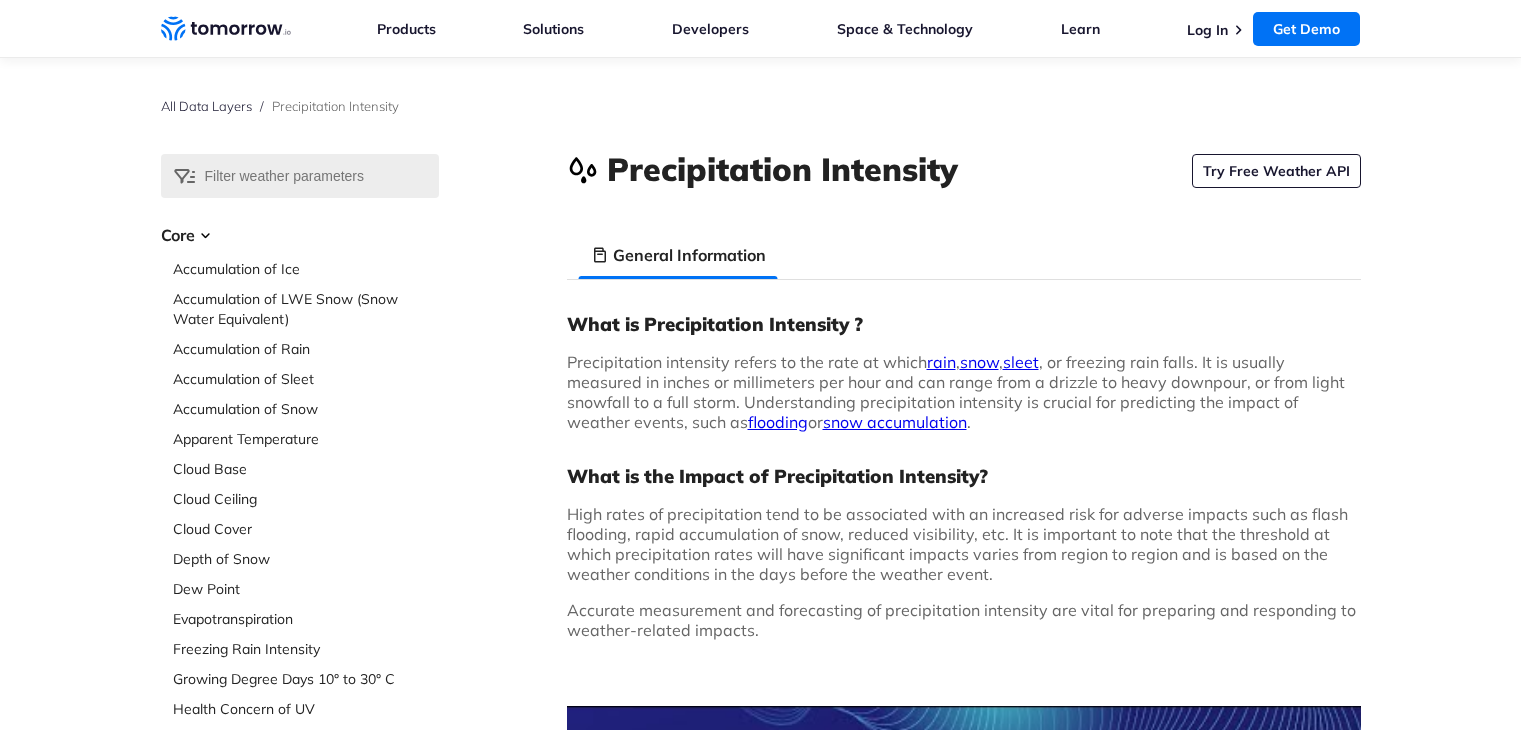 scroll, scrollTop: 600, scrollLeft: 0, axis: vertical 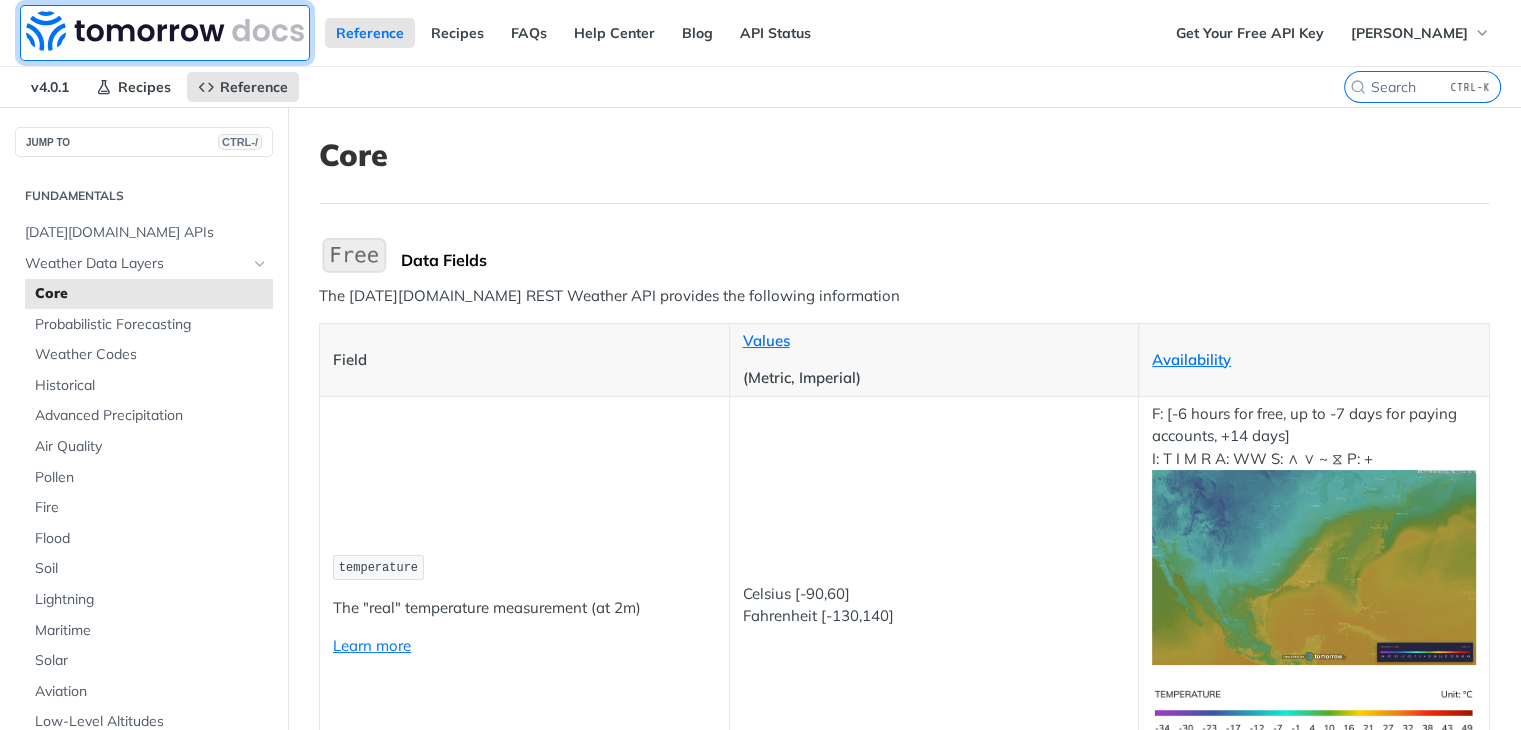 click at bounding box center (165, 31) 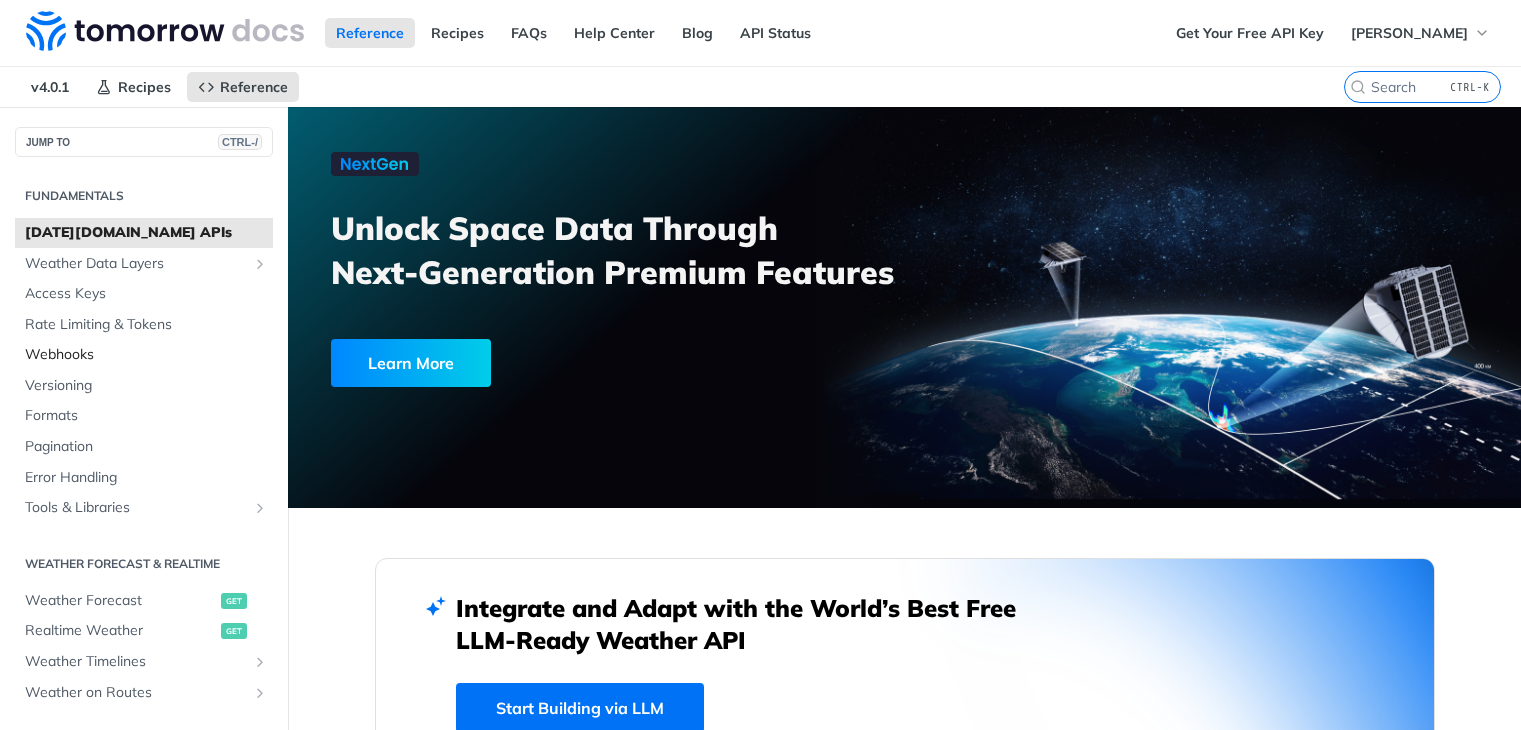 scroll, scrollTop: 0, scrollLeft: 0, axis: both 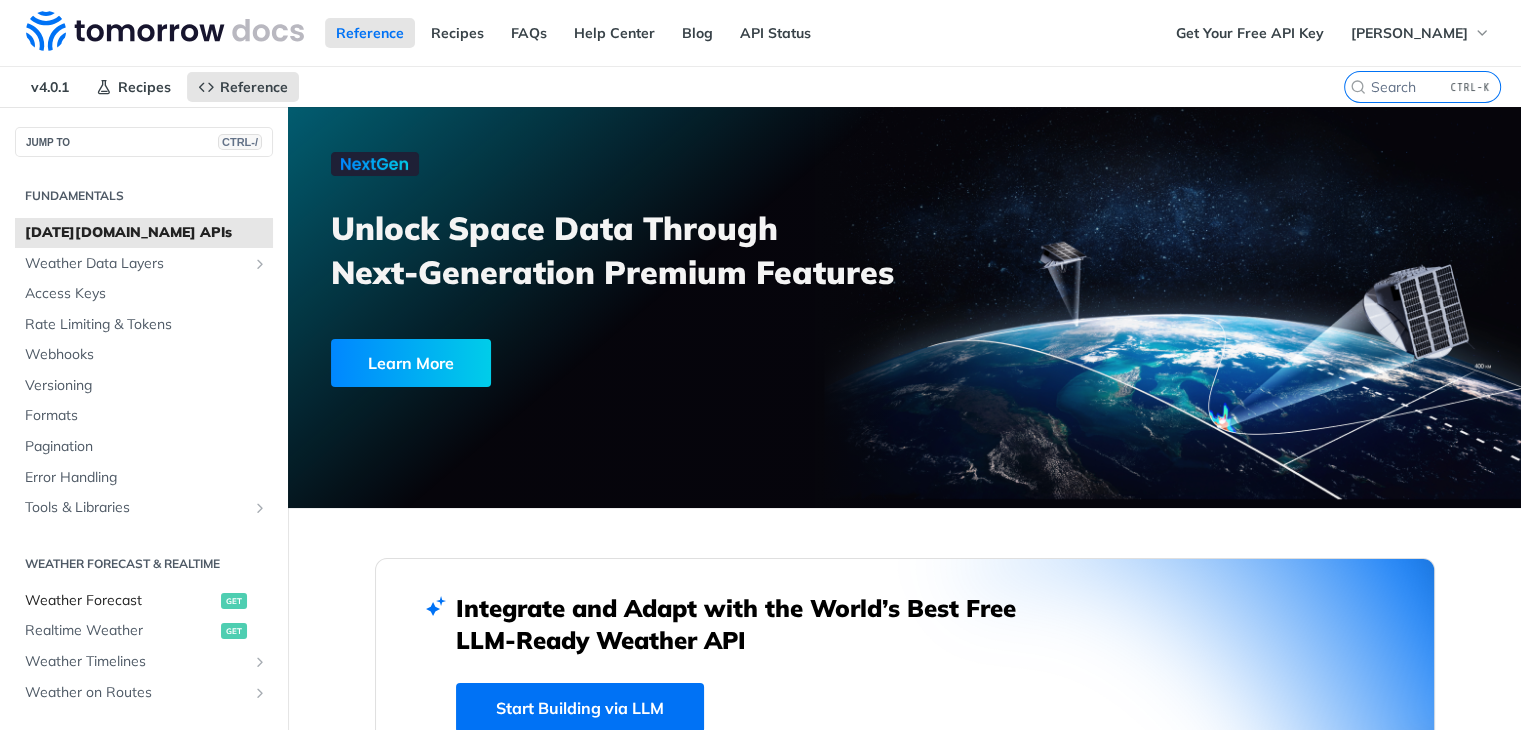 click on "Weather Forecast" at bounding box center [120, 601] 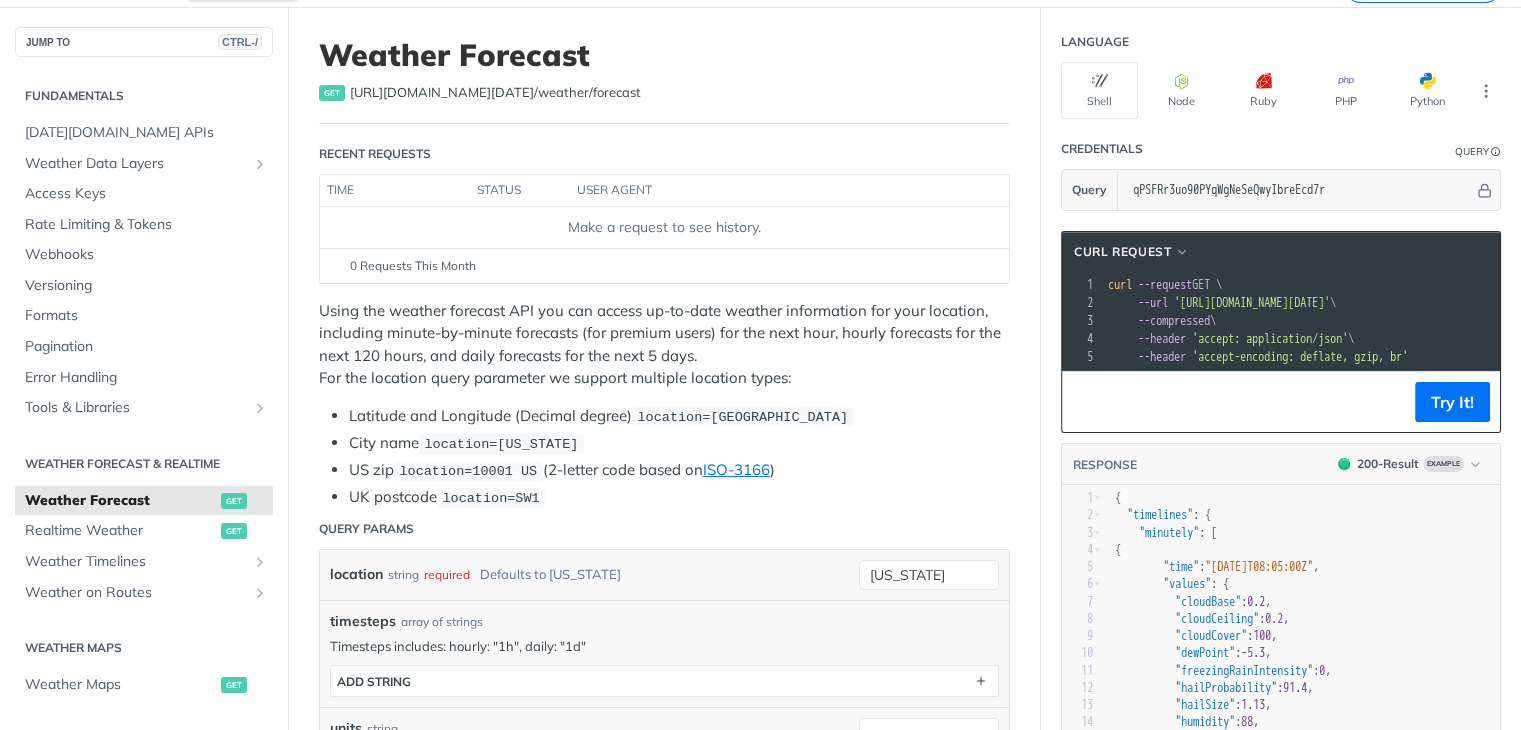 scroll, scrollTop: 0, scrollLeft: 0, axis: both 